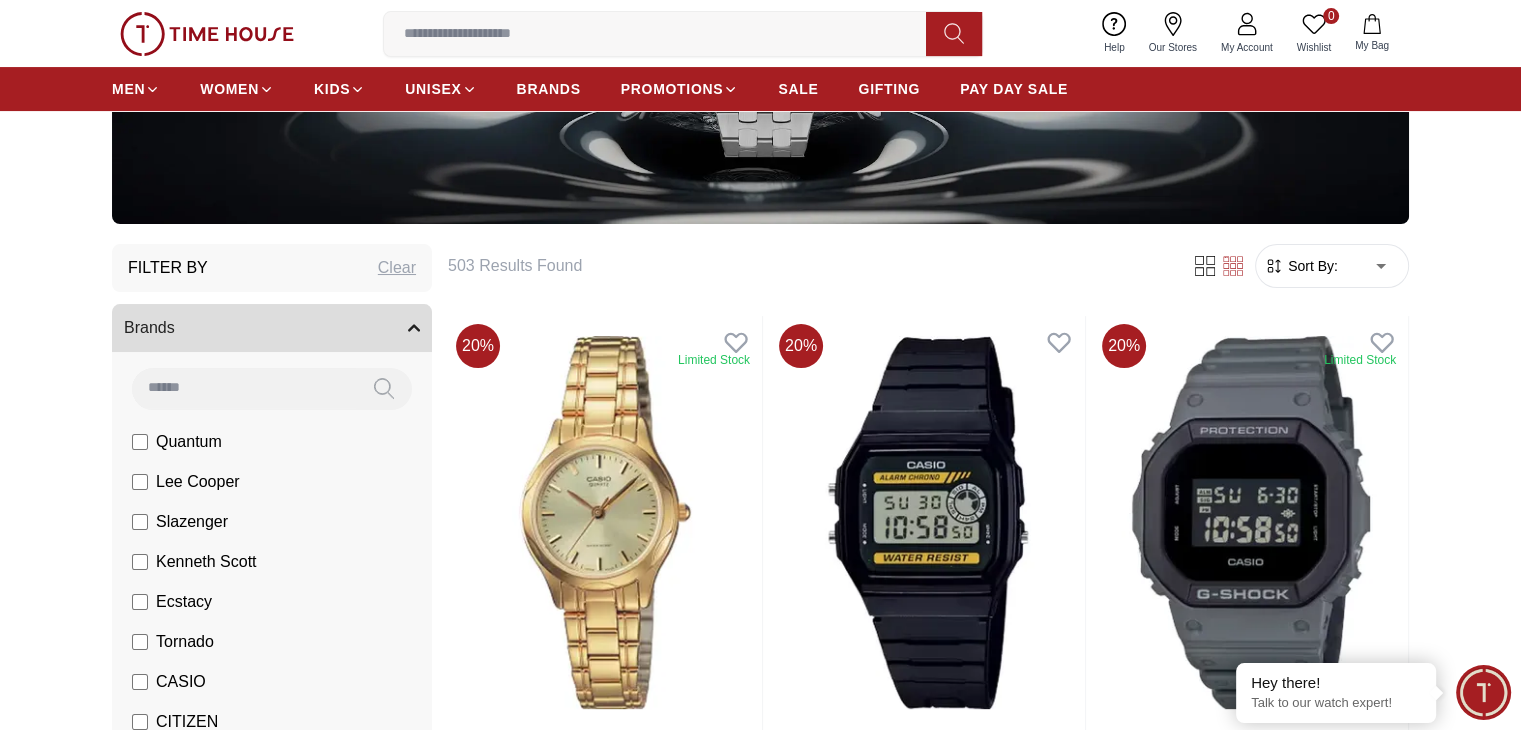 scroll, scrollTop: 500, scrollLeft: 0, axis: vertical 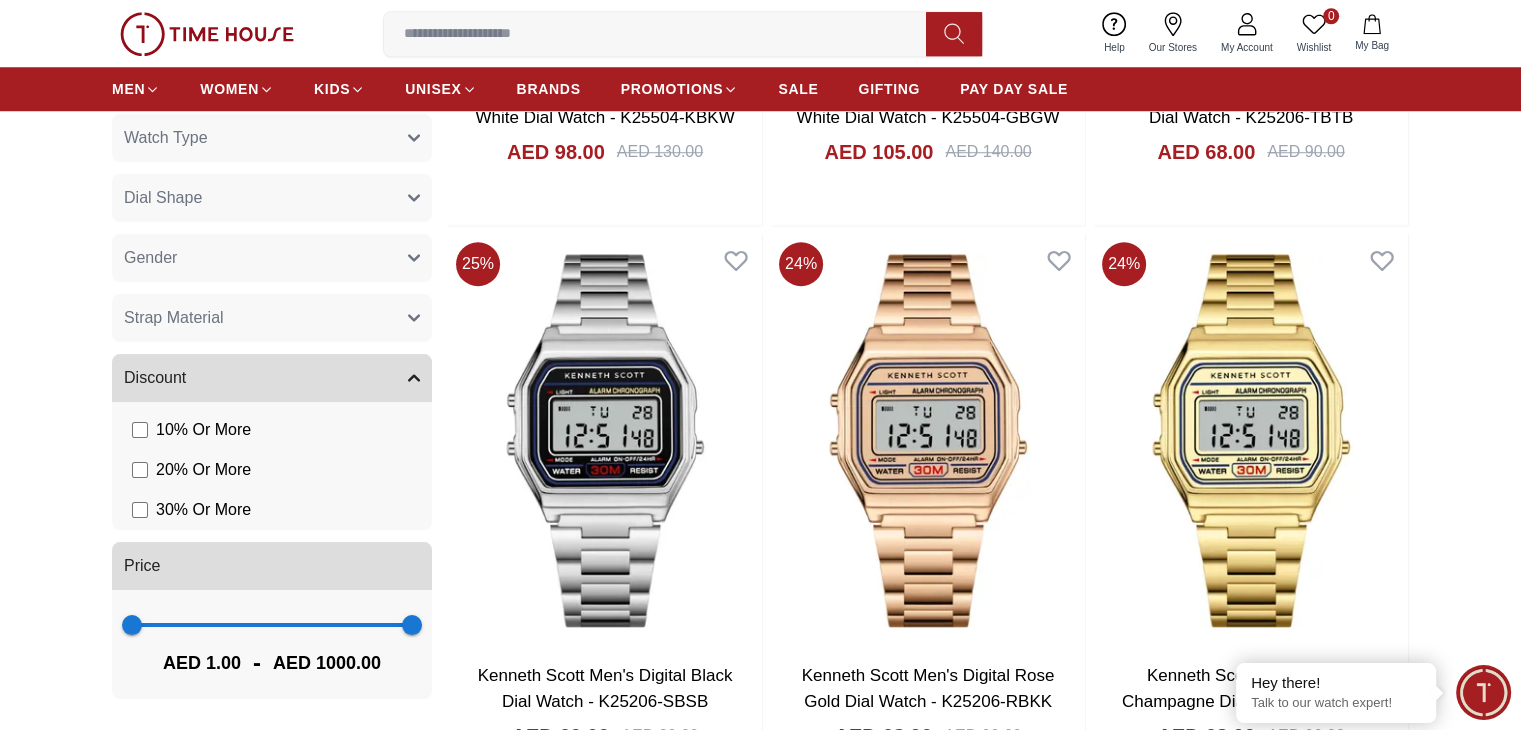 click at bounding box center [928, 1024] 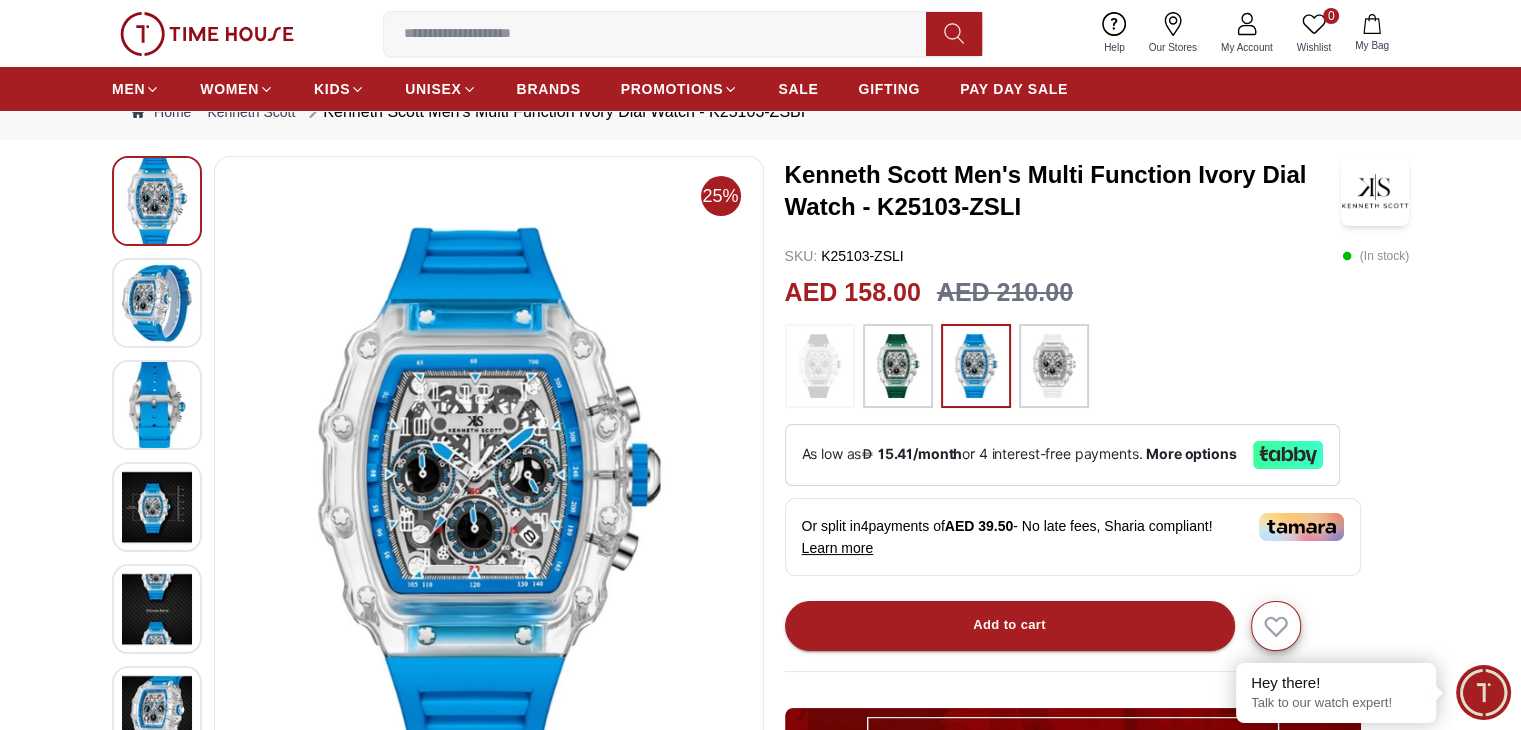 scroll, scrollTop: 100, scrollLeft: 0, axis: vertical 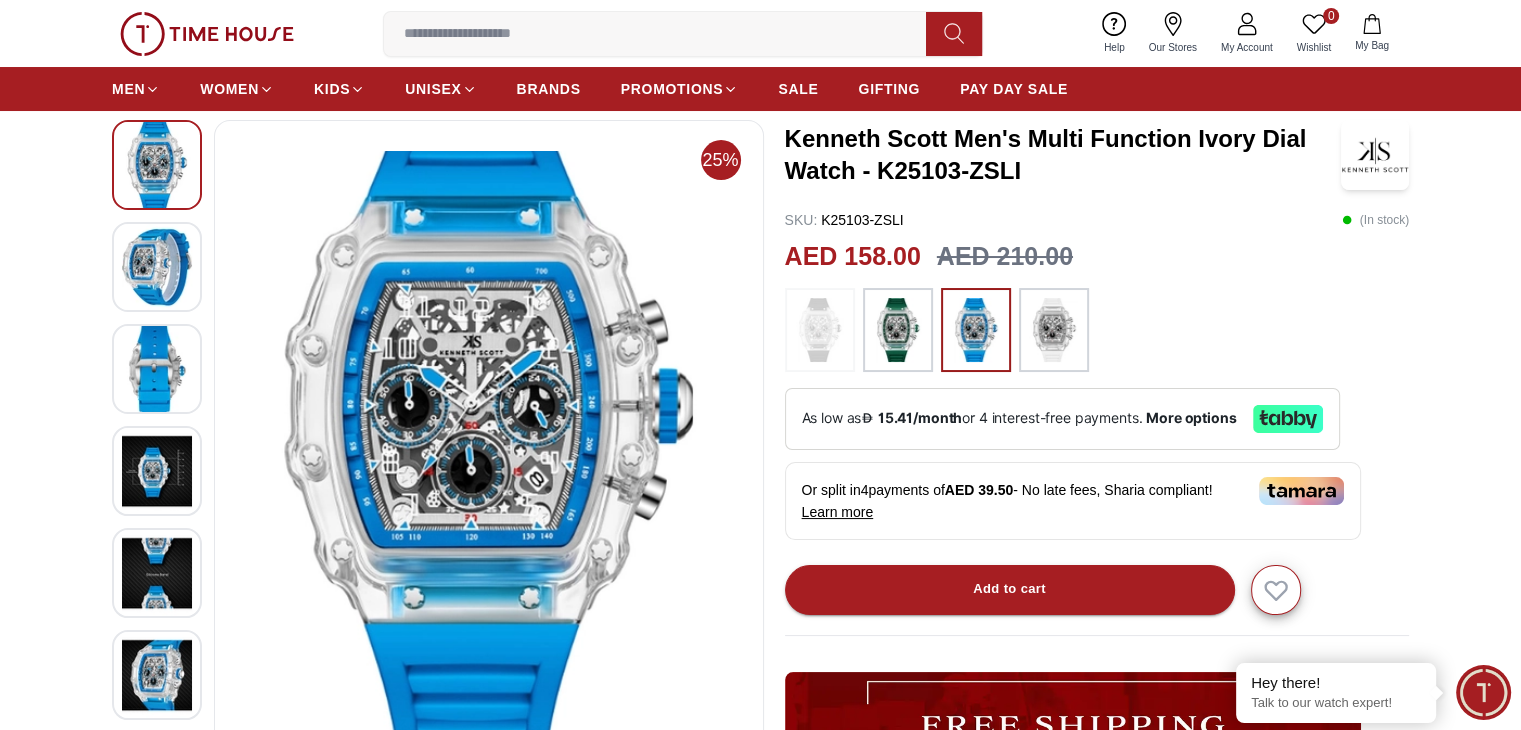 click at bounding box center [489, 454] 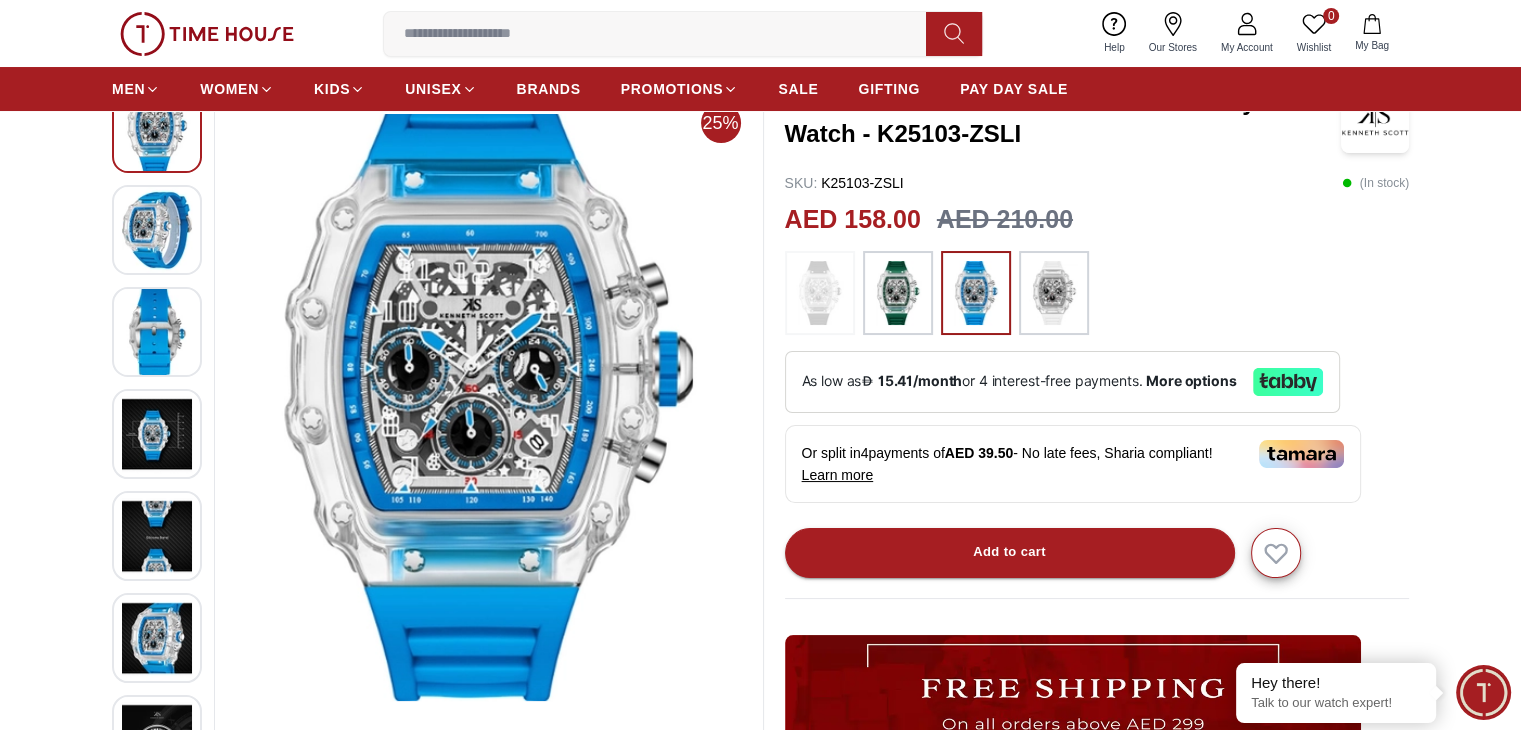scroll, scrollTop: 140, scrollLeft: 0, axis: vertical 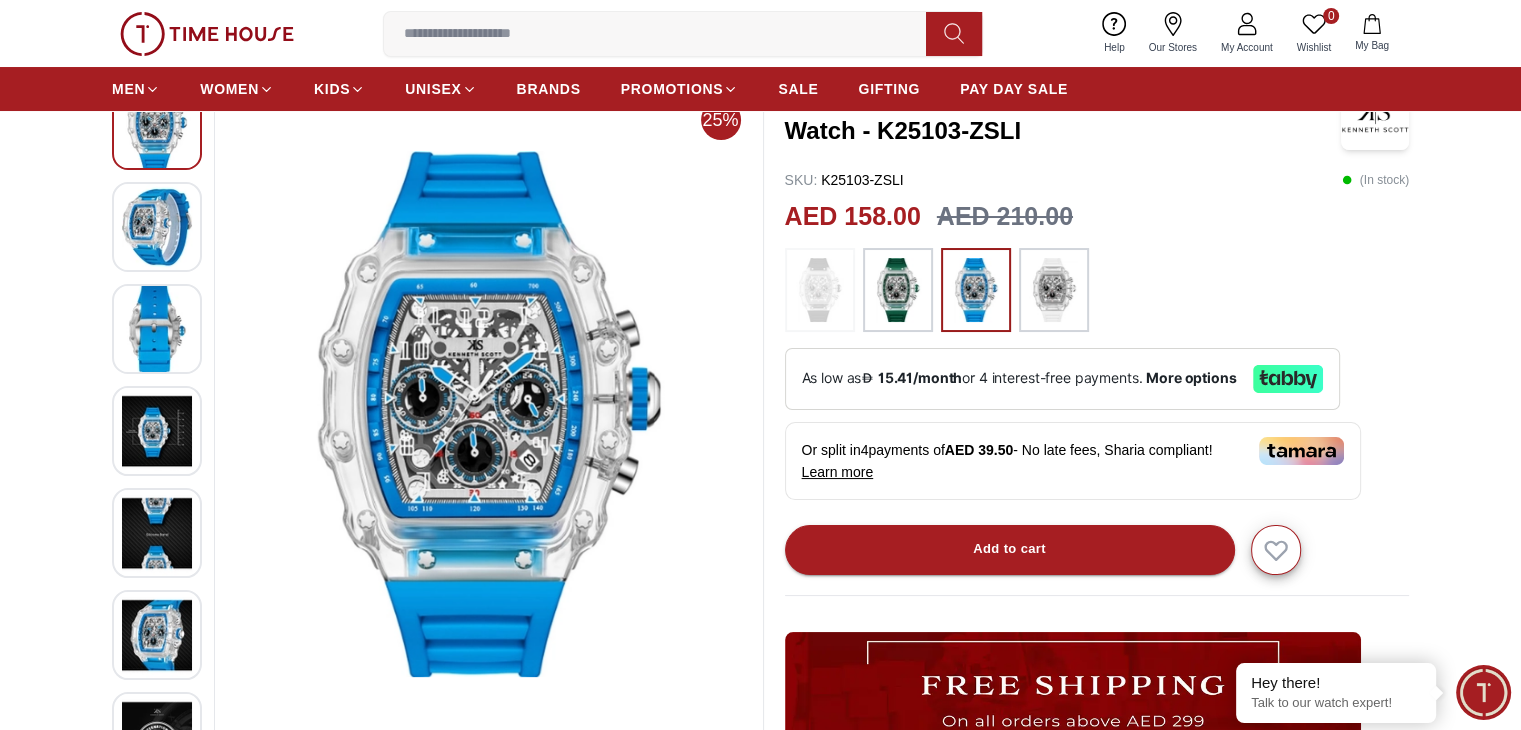 click at bounding box center (157, 227) 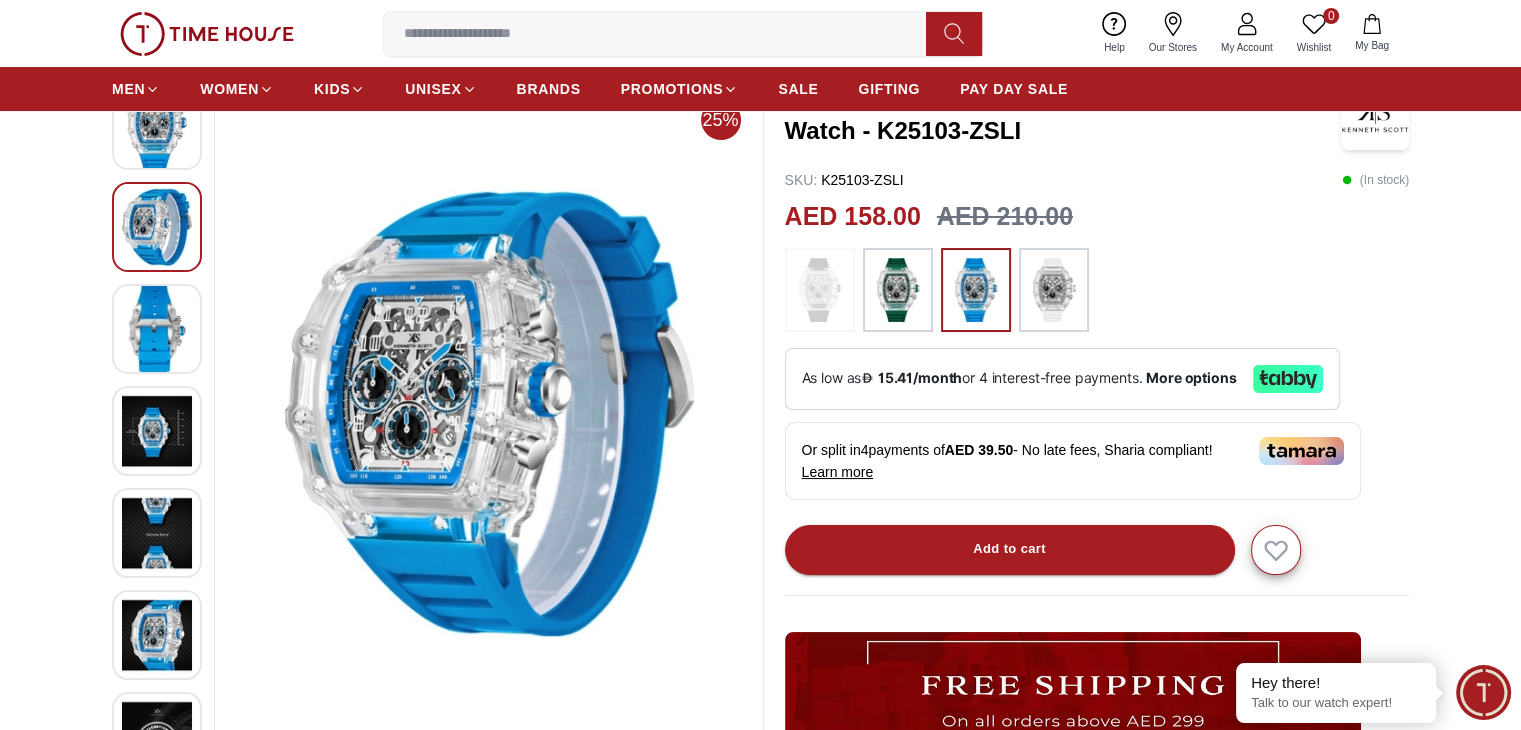 click at bounding box center (157, 431) 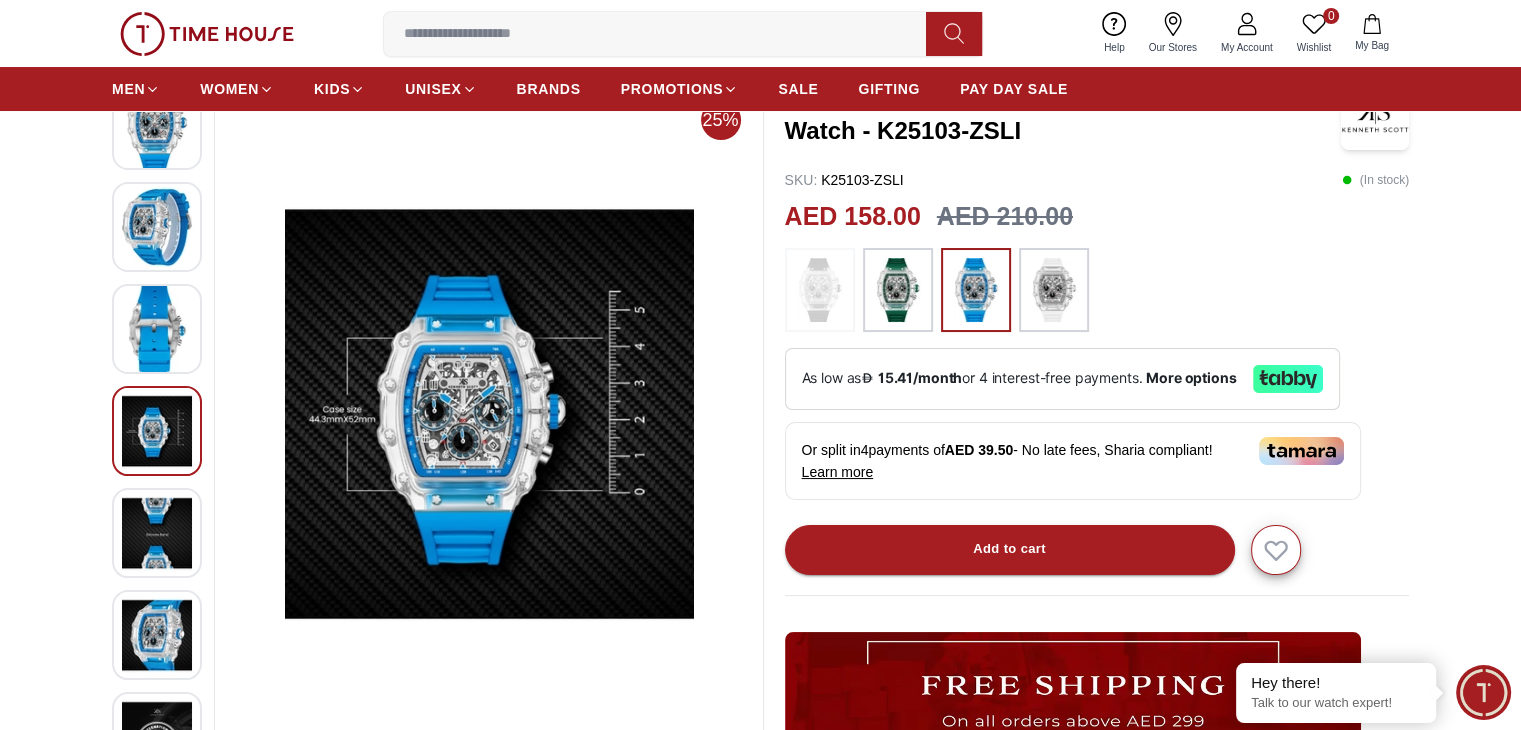 click at bounding box center (157, 533) 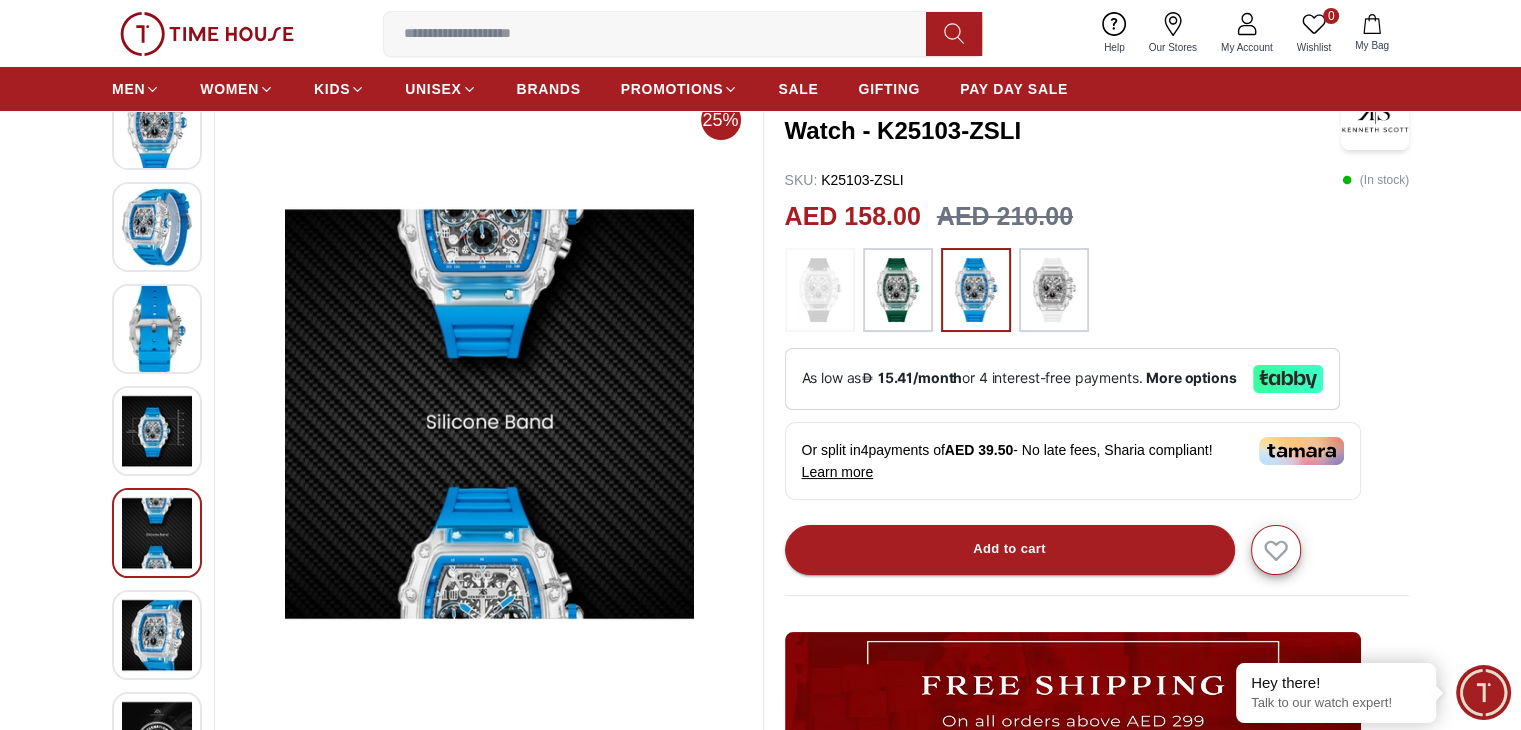 click at bounding box center (157, 635) 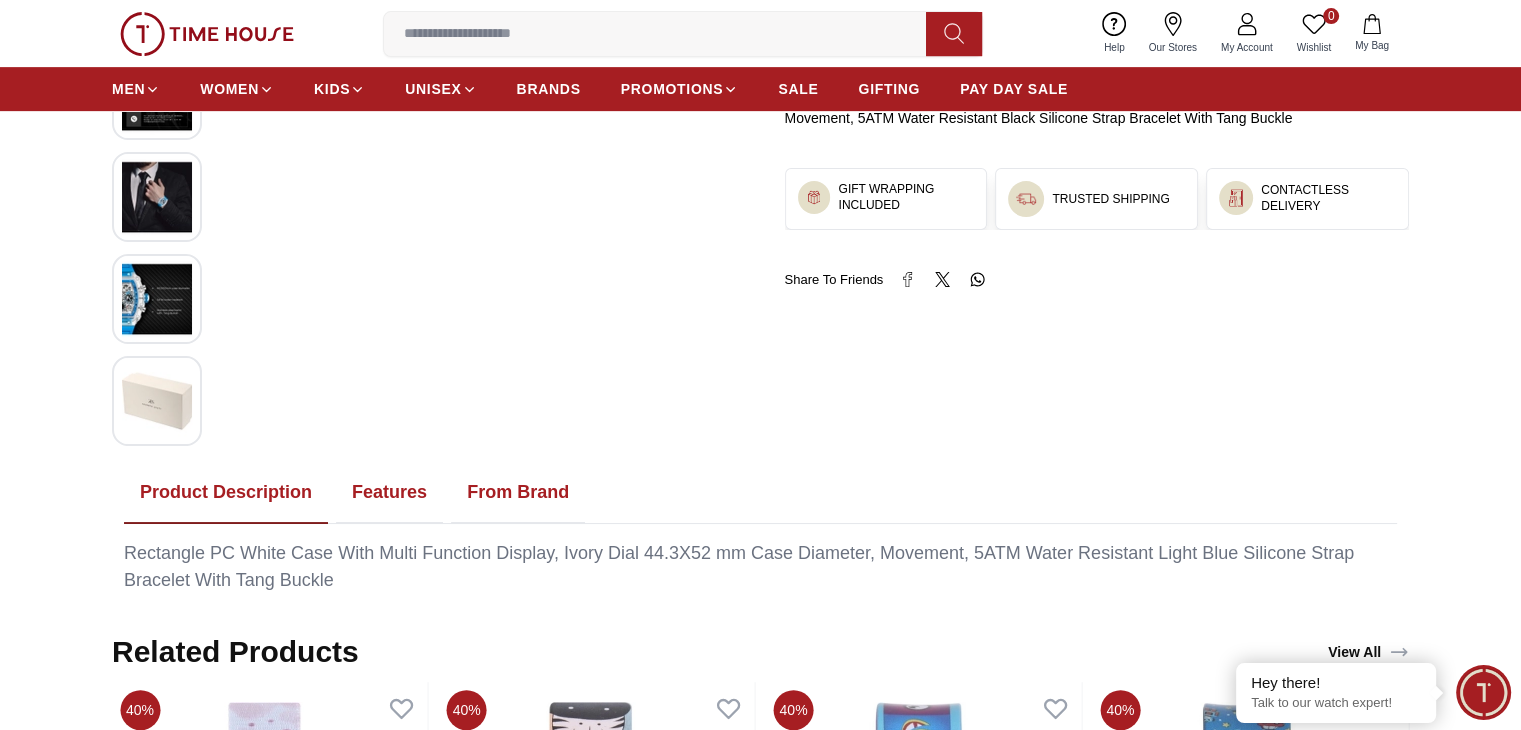 scroll, scrollTop: 540, scrollLeft: 0, axis: vertical 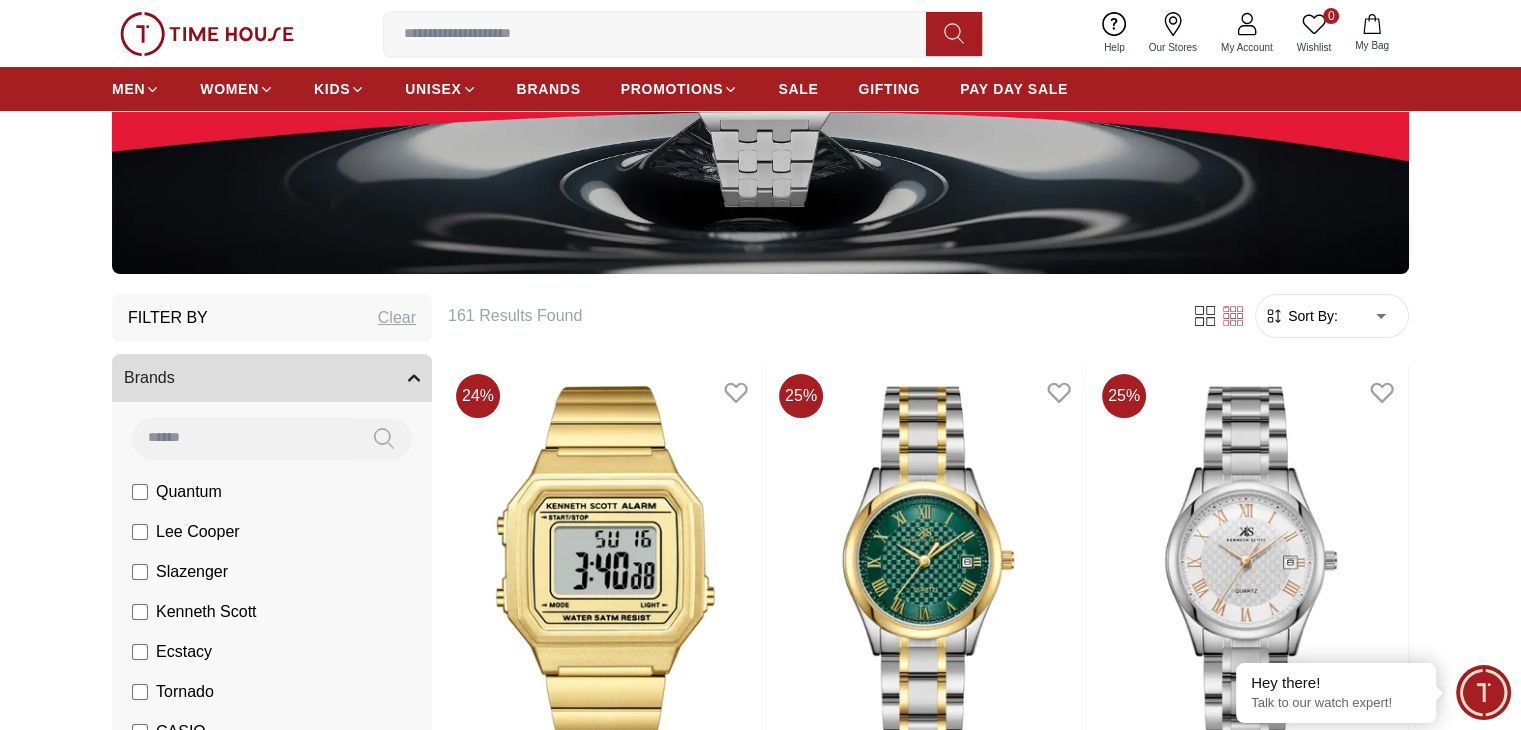 click on "Sort By:" at bounding box center (1311, 316) 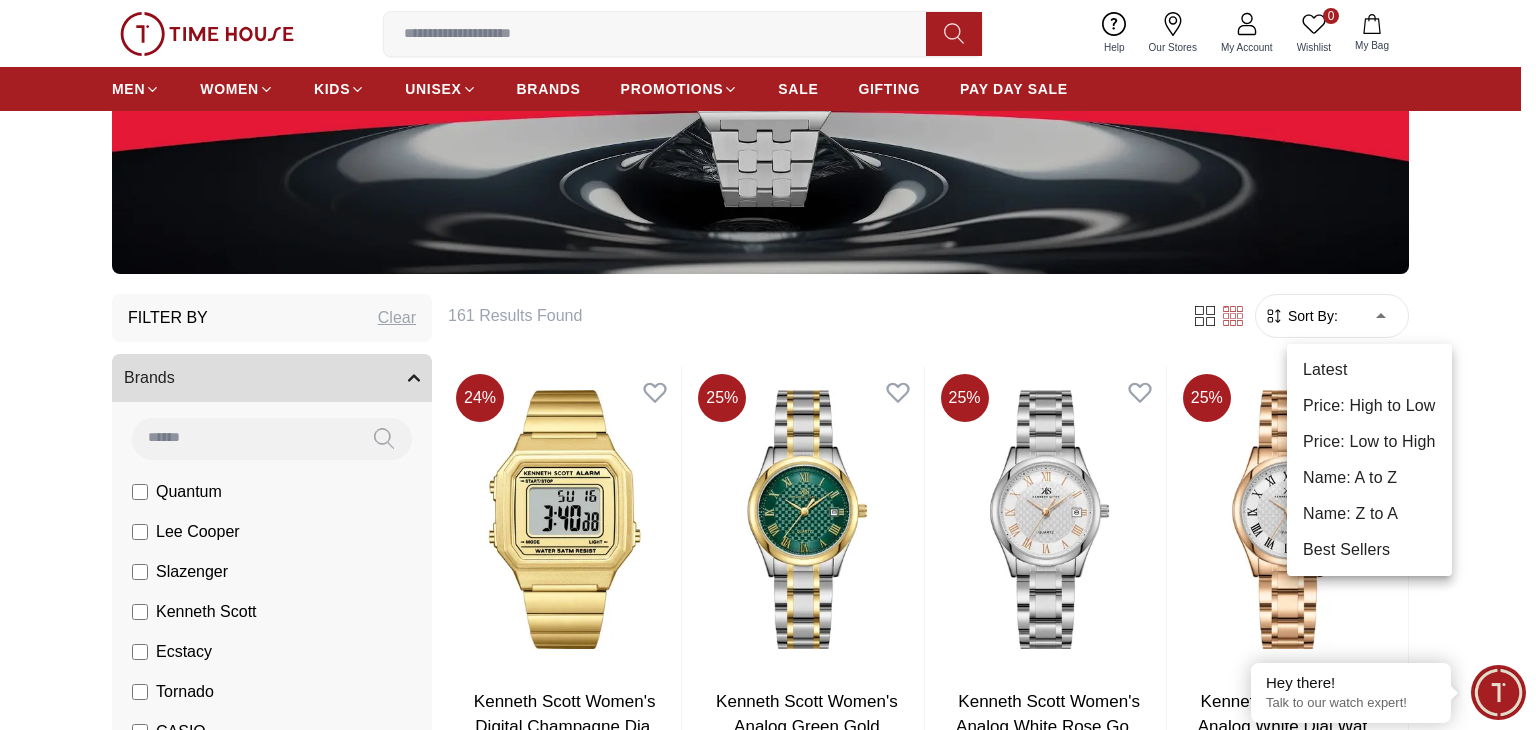 click on "Price: Low to High" at bounding box center (1369, 442) 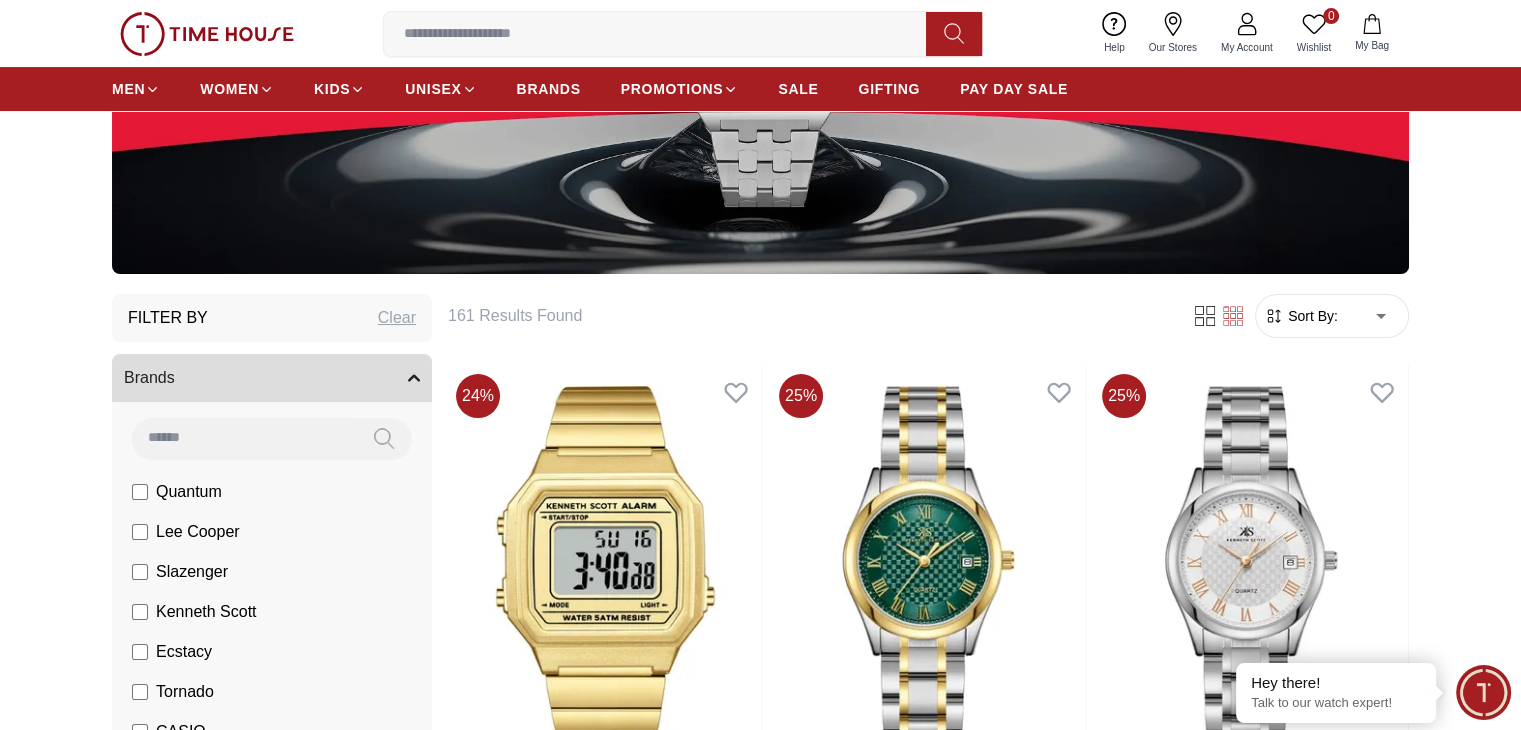 type on "*" 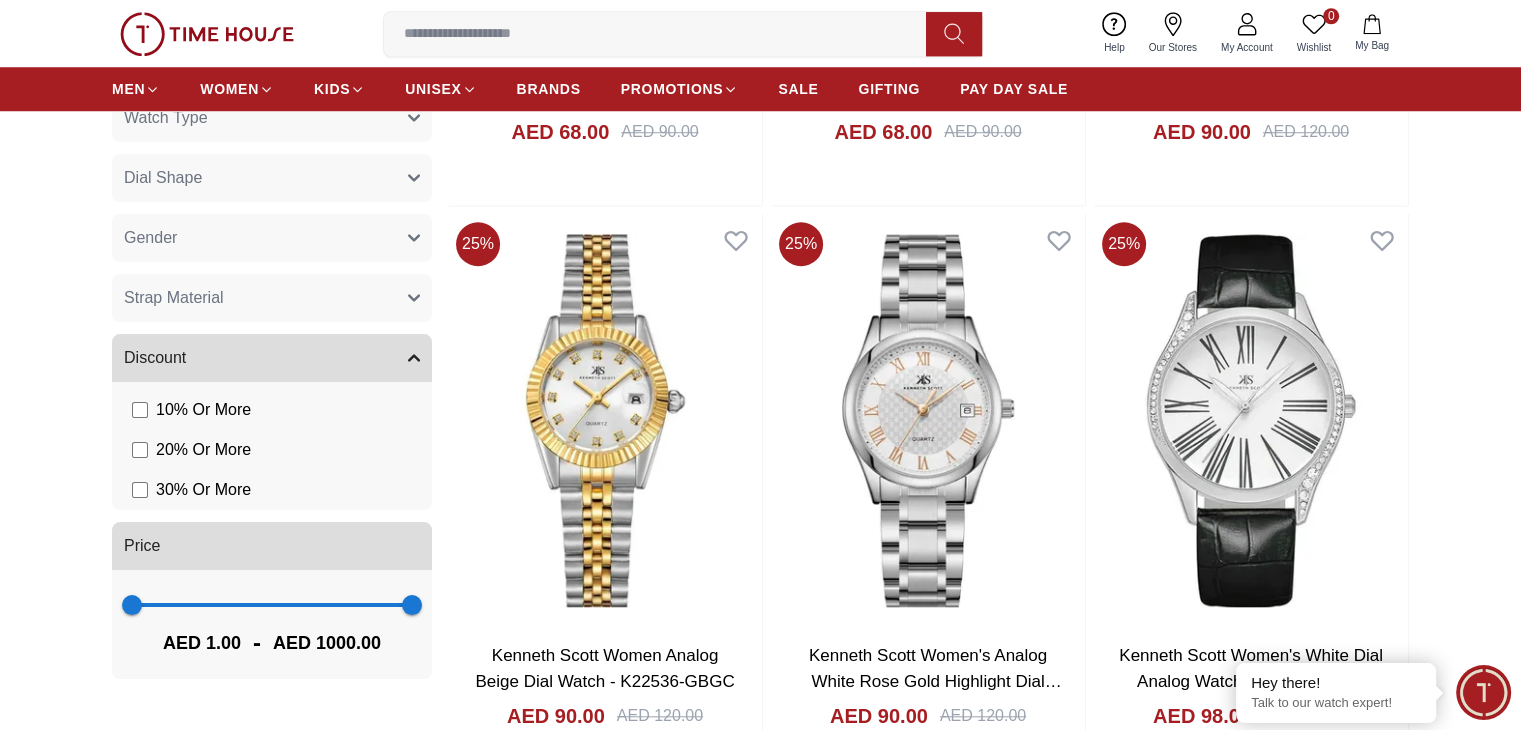 scroll, scrollTop: 1800, scrollLeft: 0, axis: vertical 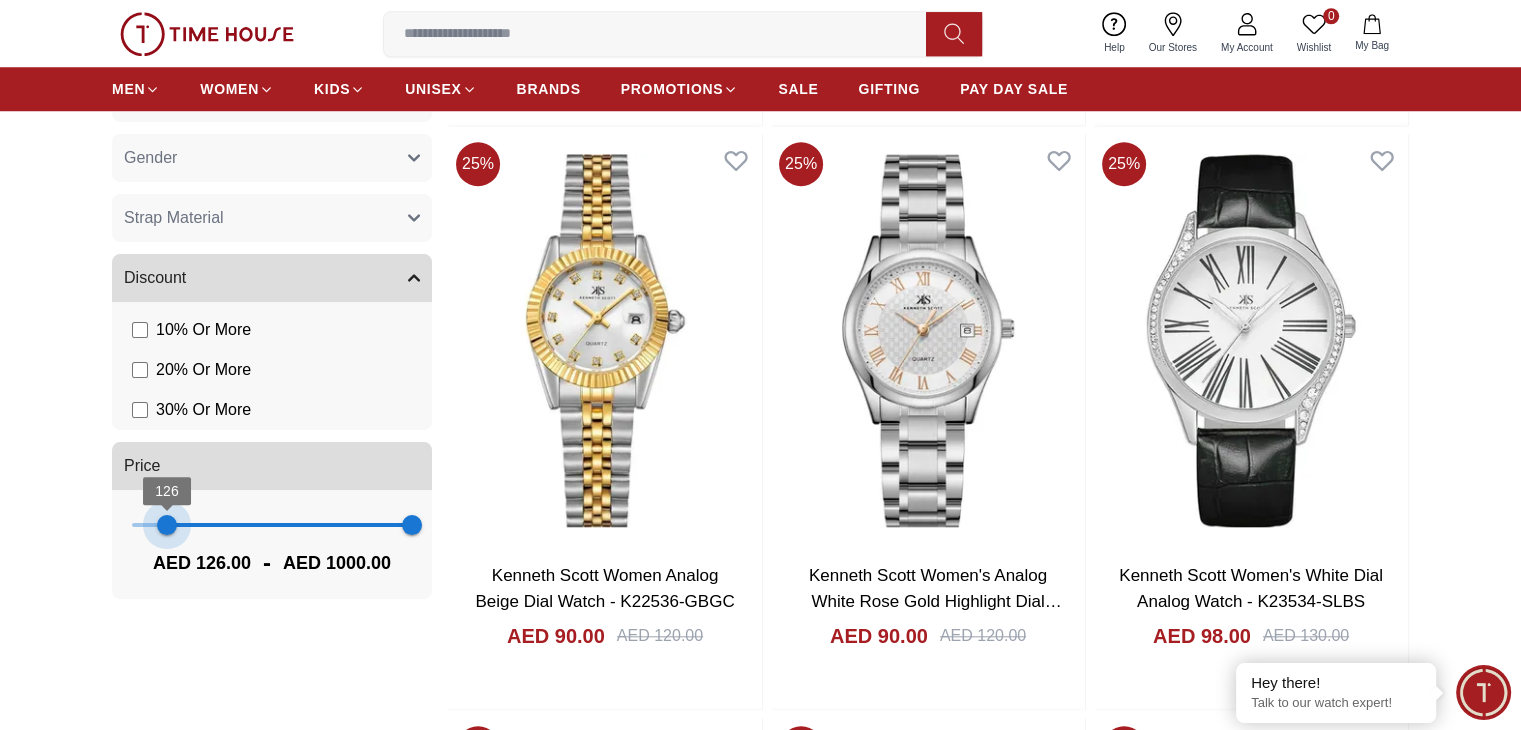type on "***" 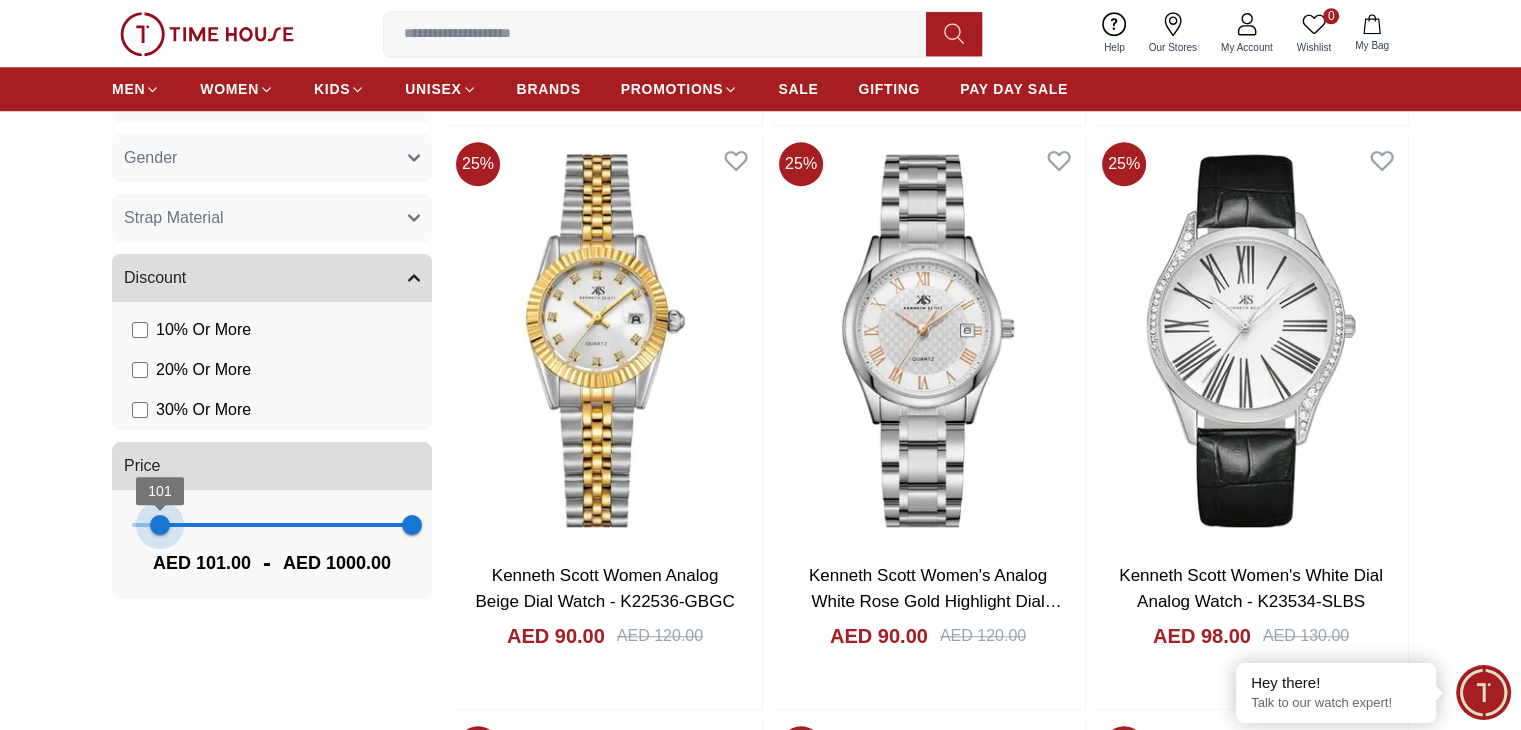 drag, startPoint x: 128, startPoint y: 523, endPoint x: 160, endPoint y: 540, distance: 36.23534 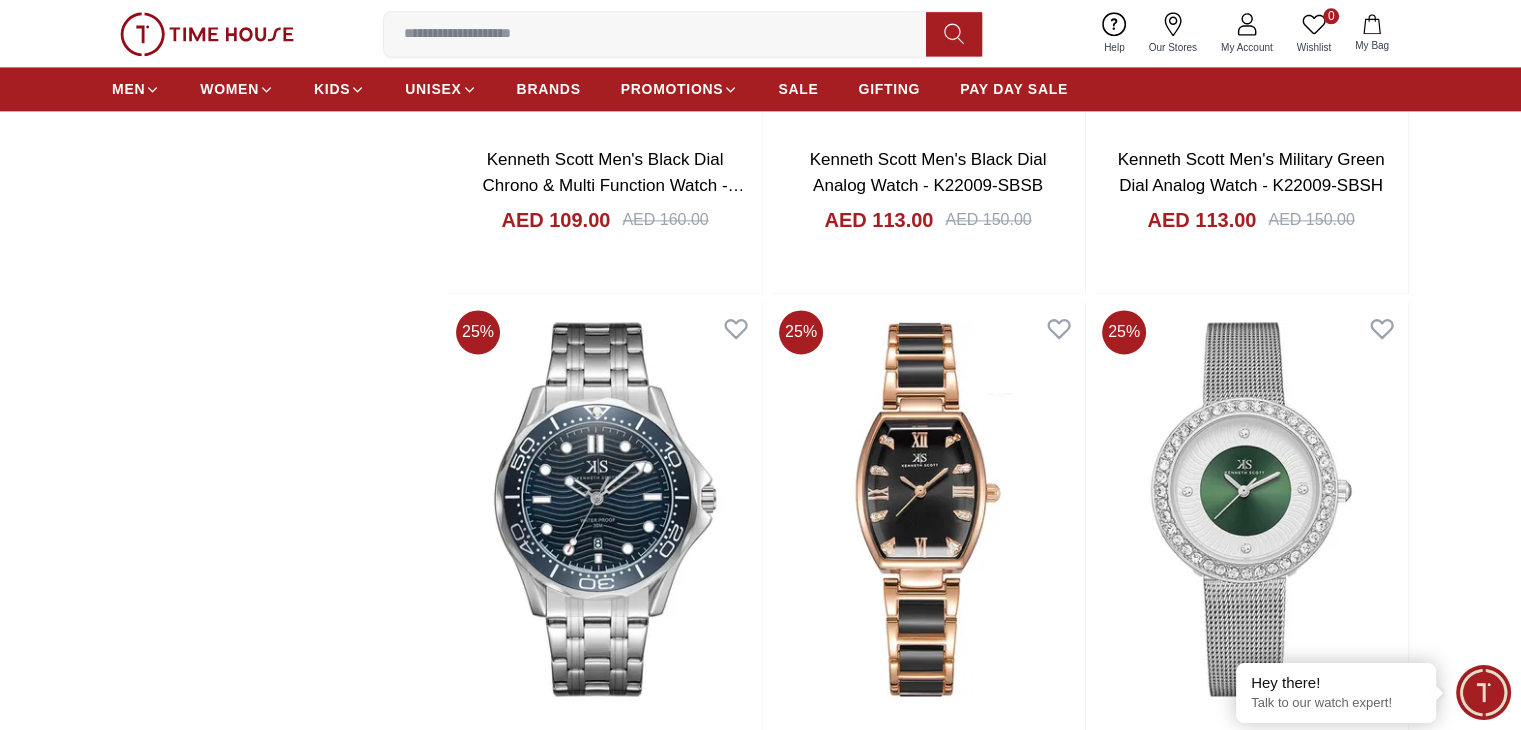 scroll, scrollTop: 2900, scrollLeft: 0, axis: vertical 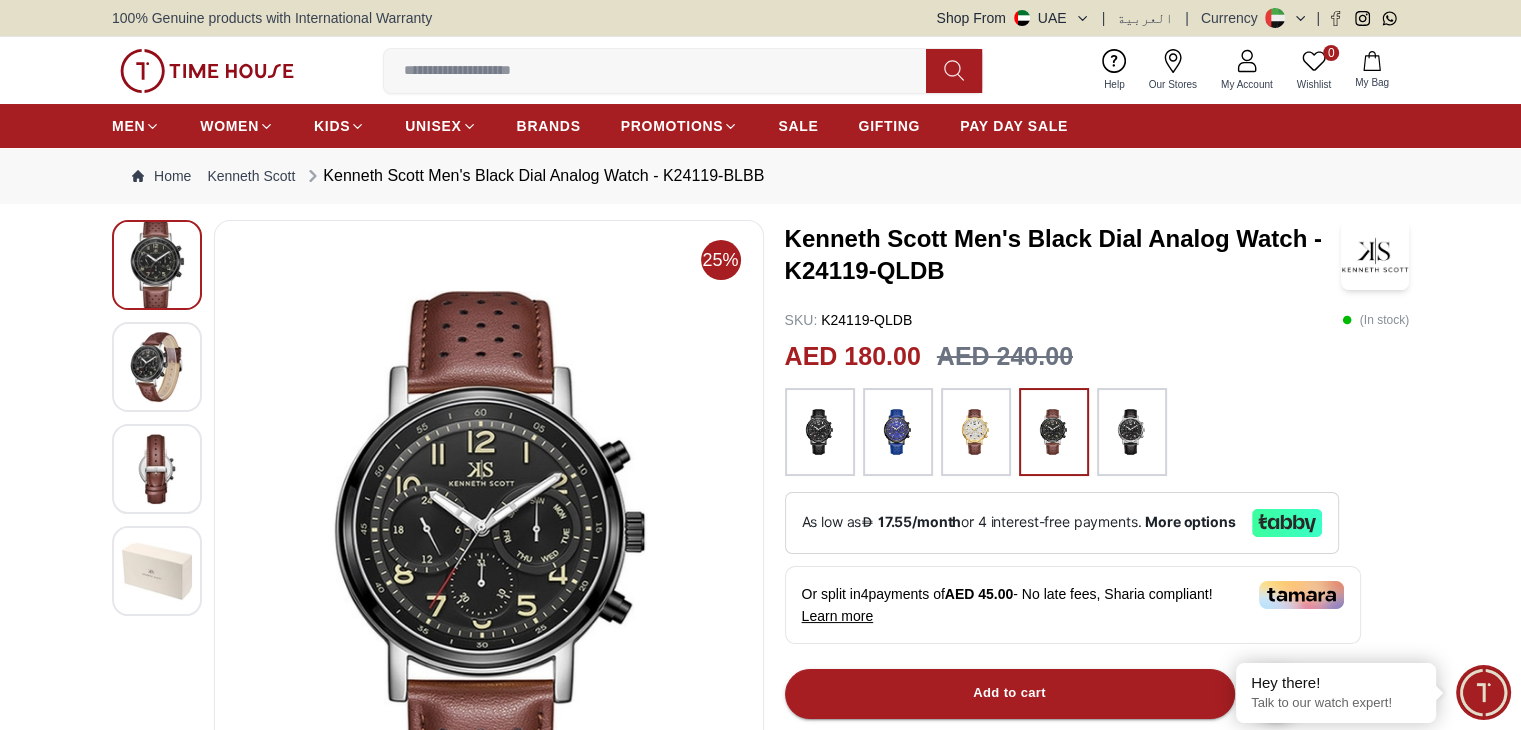 click at bounding box center [157, 367] 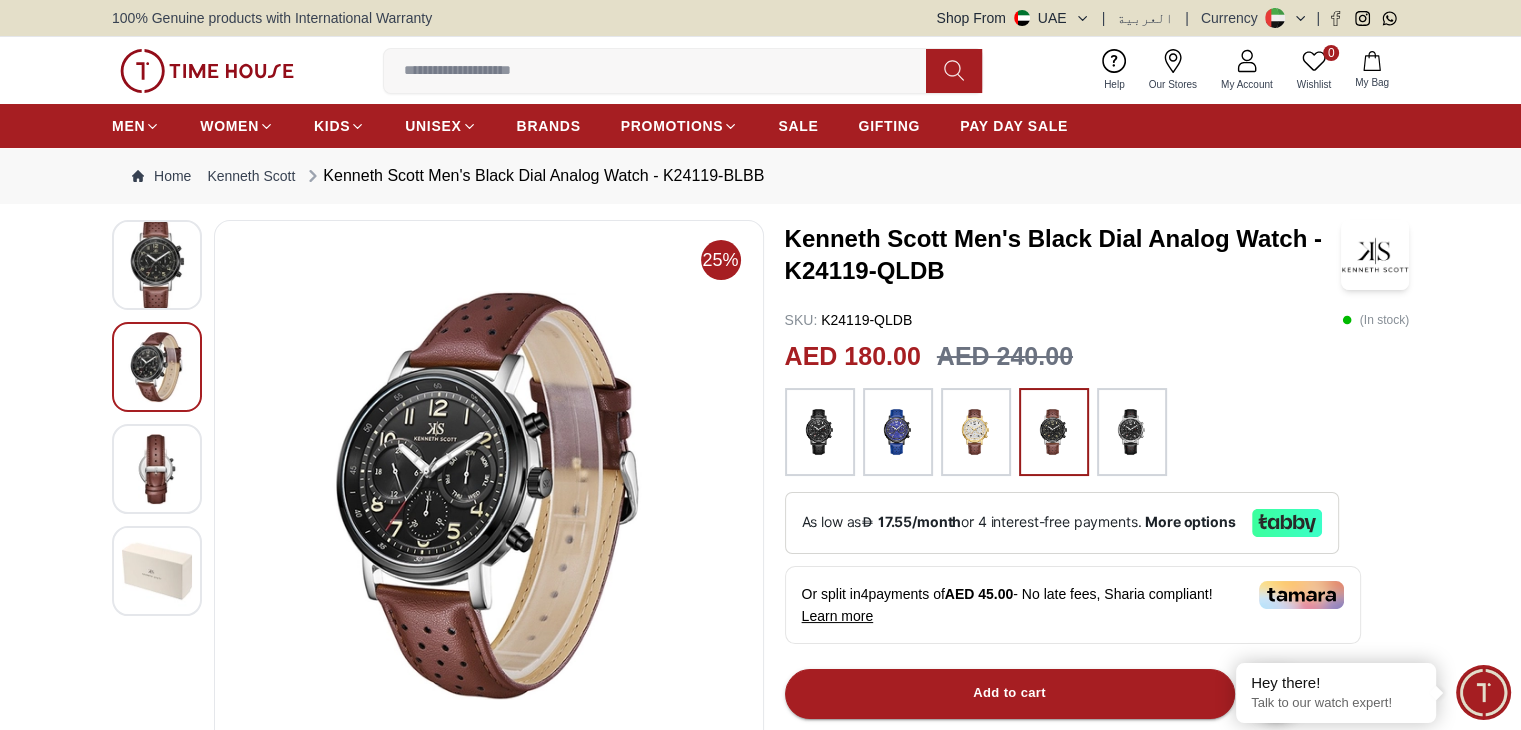click at bounding box center (157, 469) 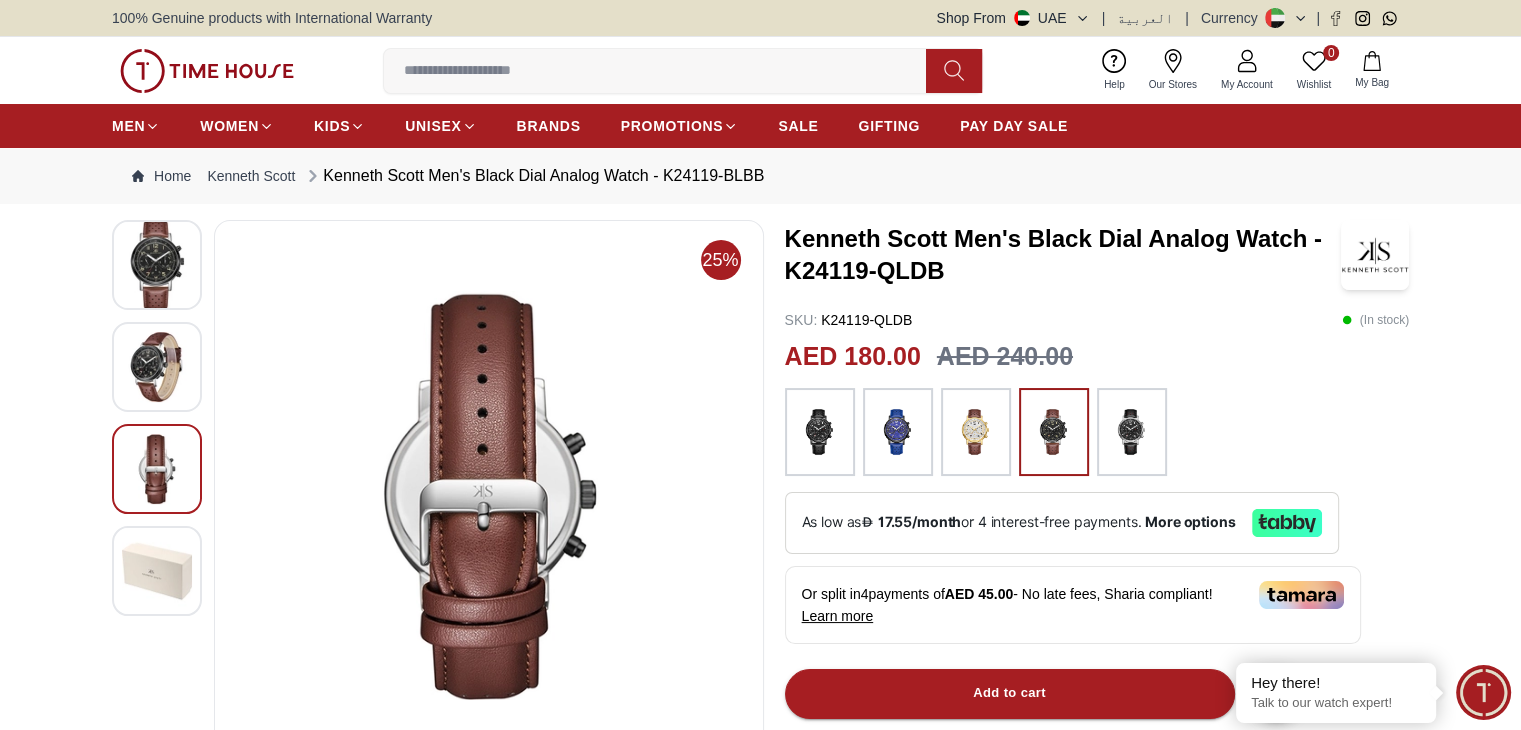 click at bounding box center (157, 571) 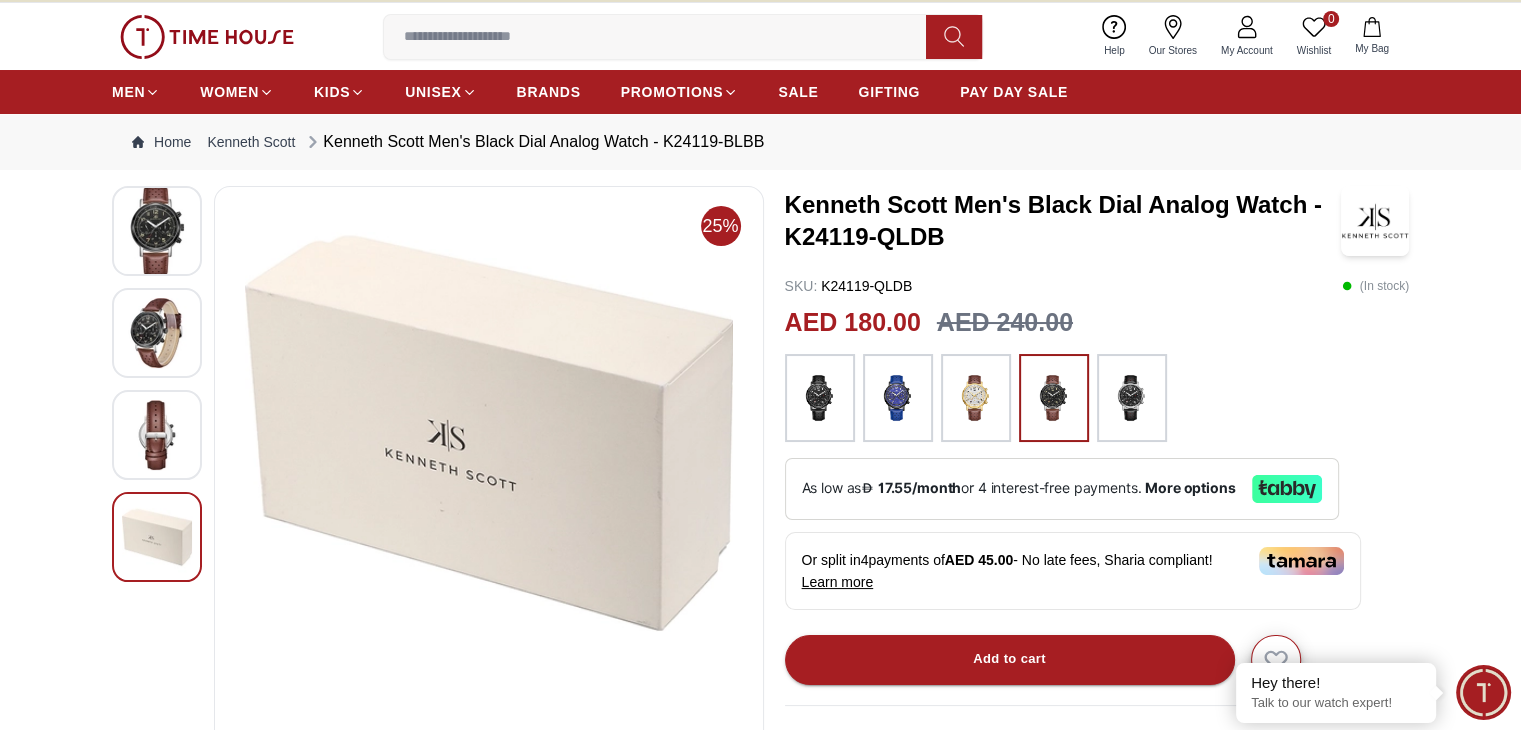 scroll, scrollTop: 0, scrollLeft: 0, axis: both 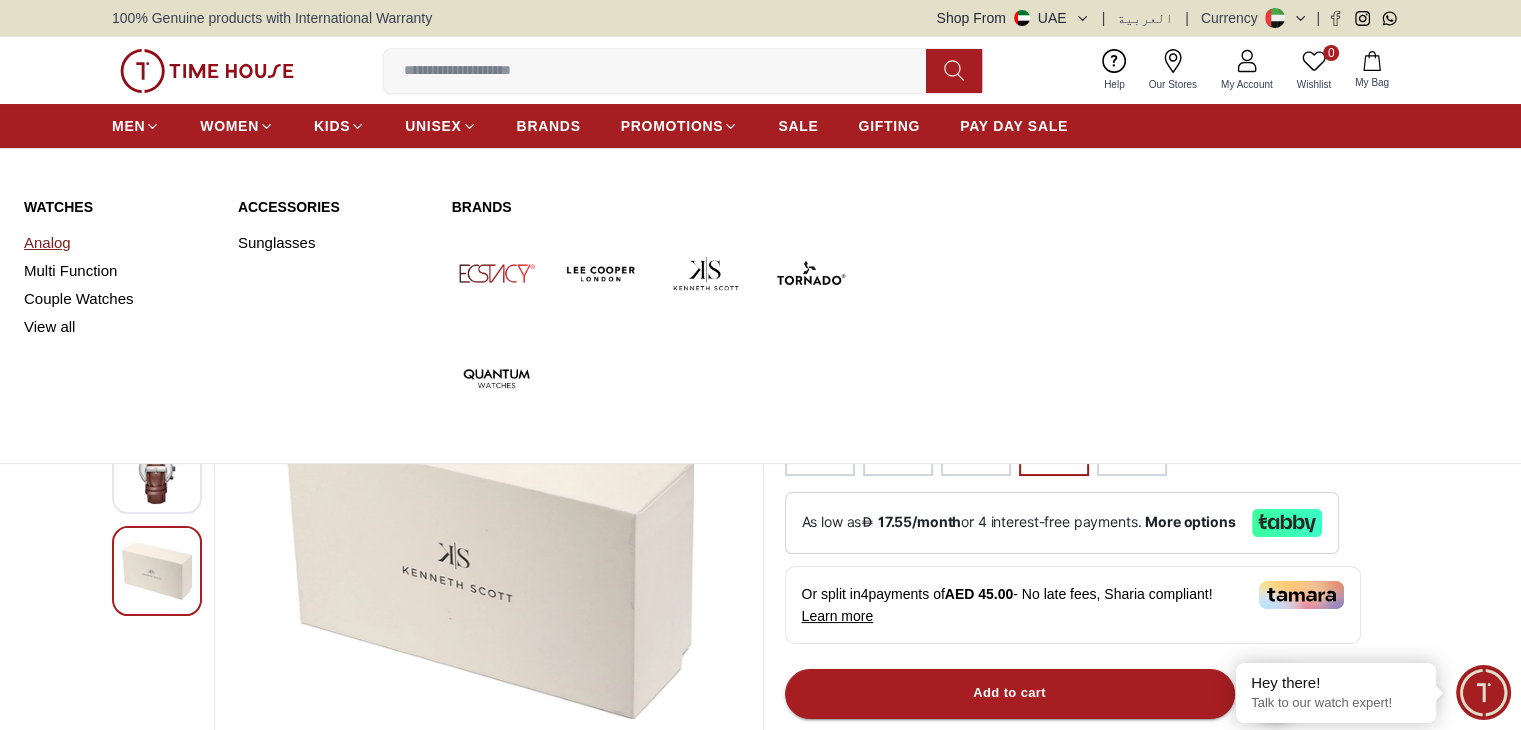 click on "Analog" at bounding box center (119, 243) 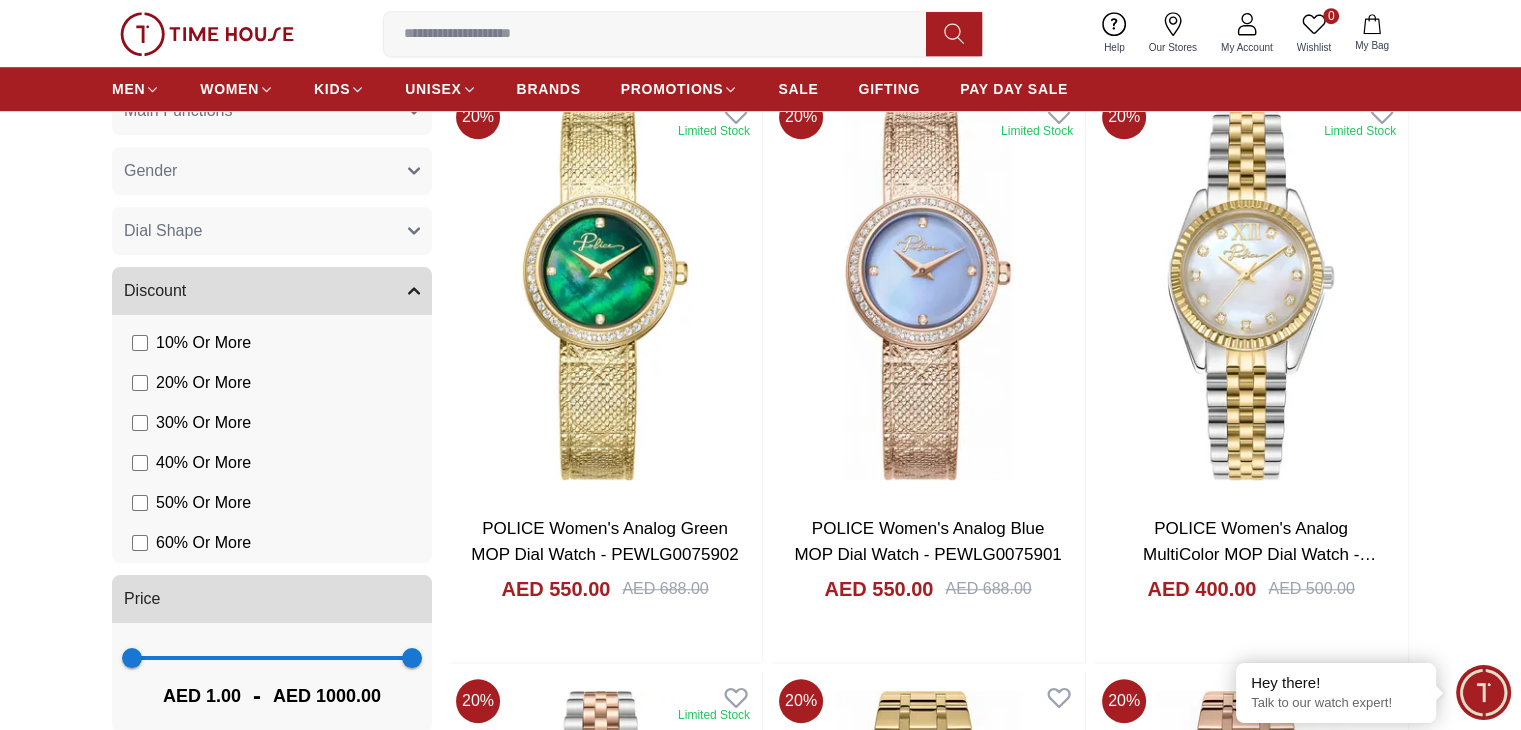 scroll, scrollTop: 1700, scrollLeft: 0, axis: vertical 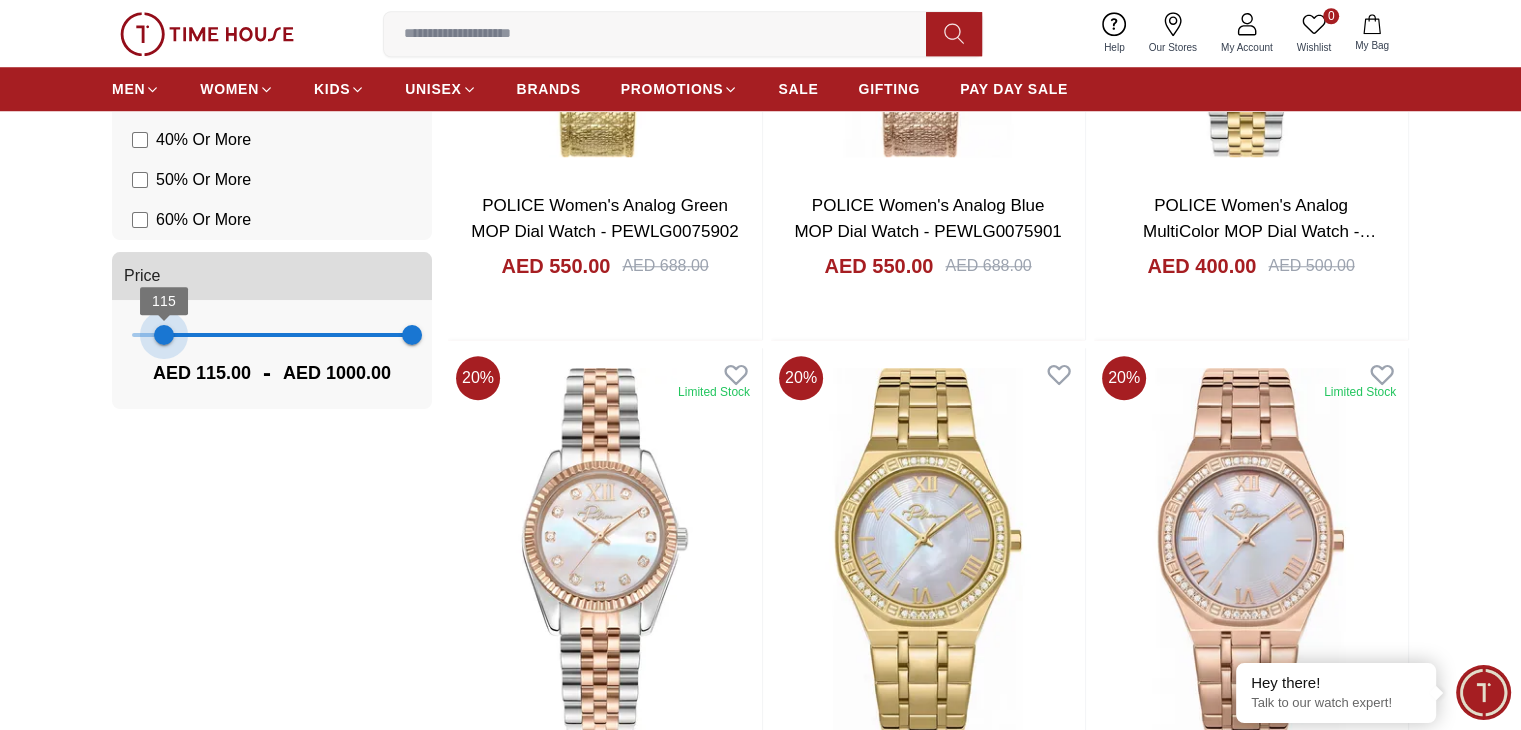 type on "***" 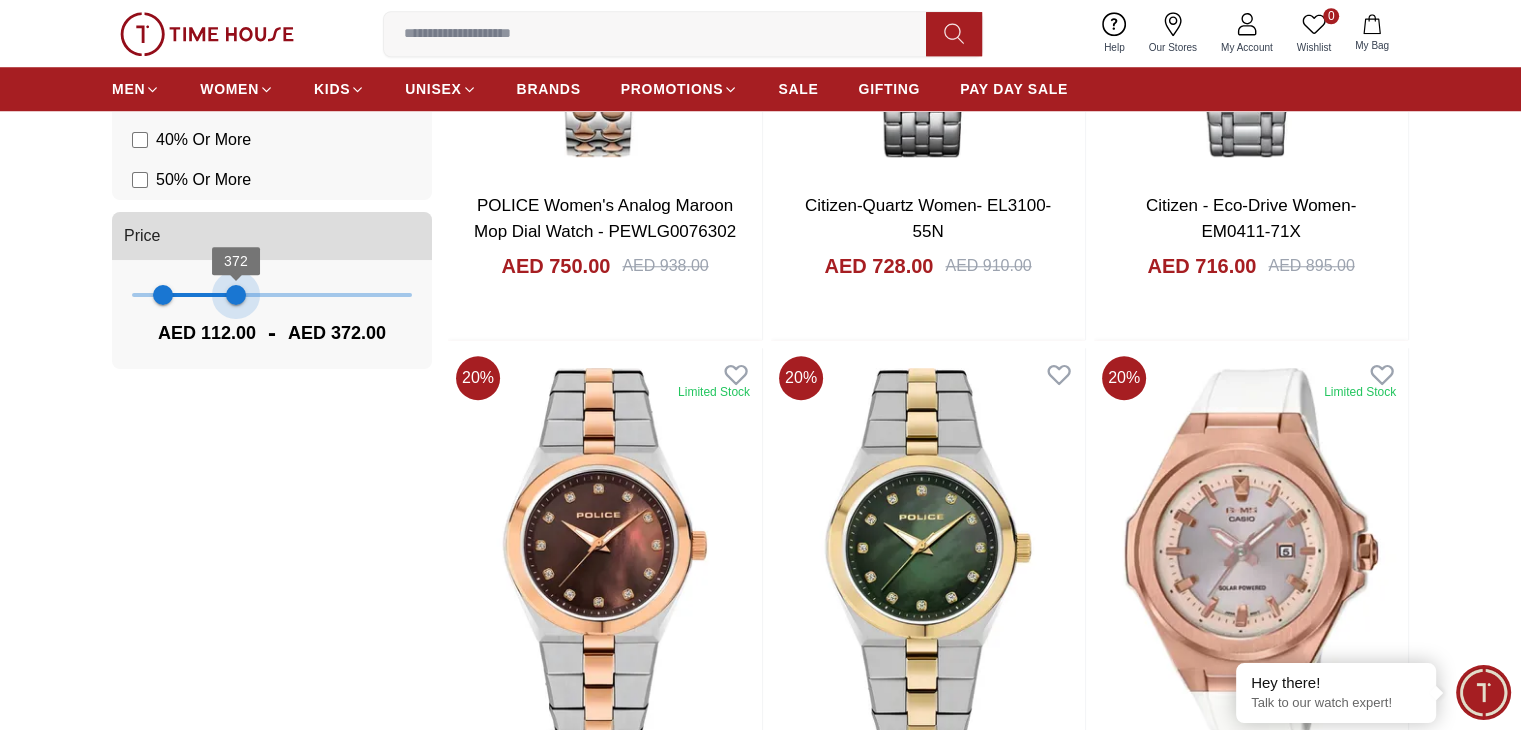 type on "***" 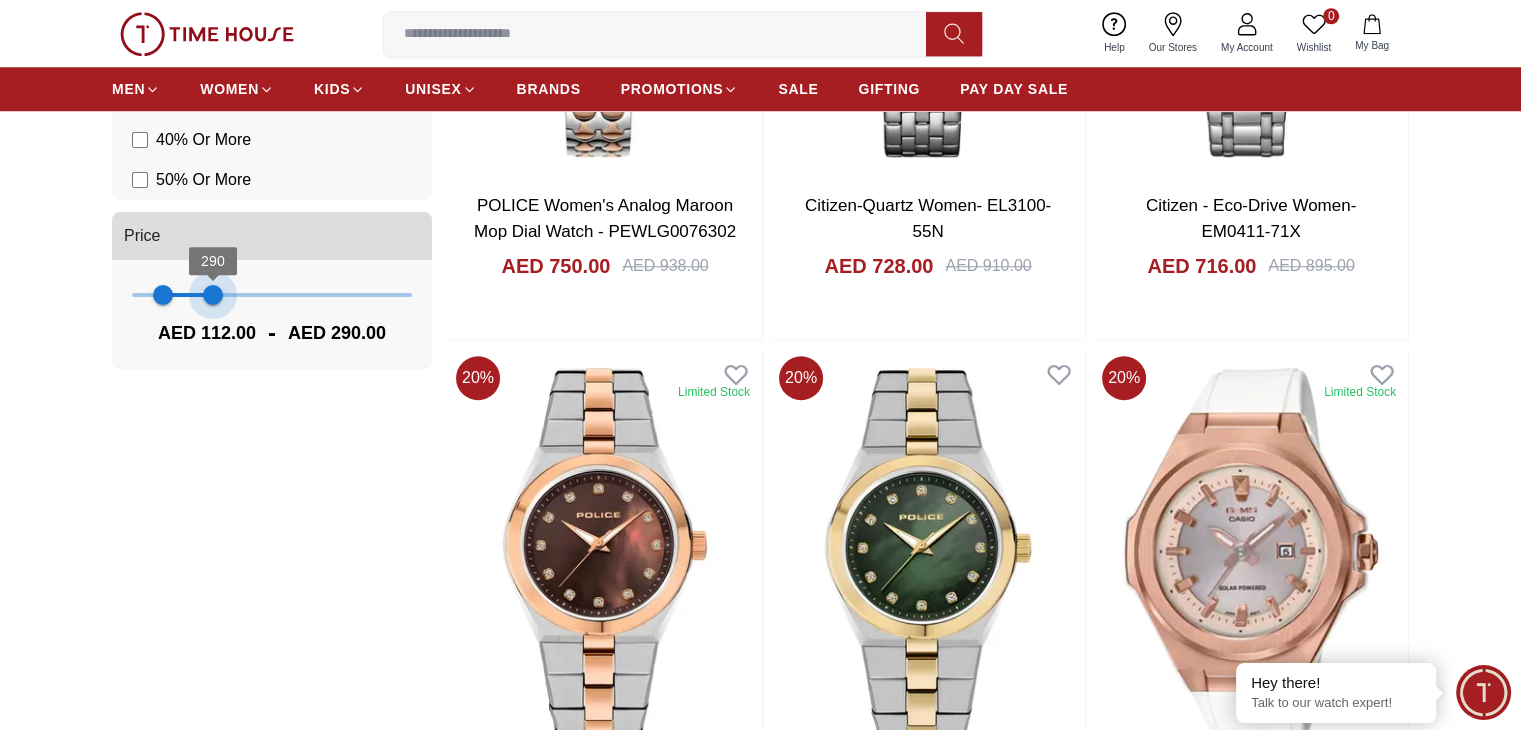 drag, startPoint x: 408, startPoint y: 297, endPoint x: 213, endPoint y: 309, distance: 195.36888 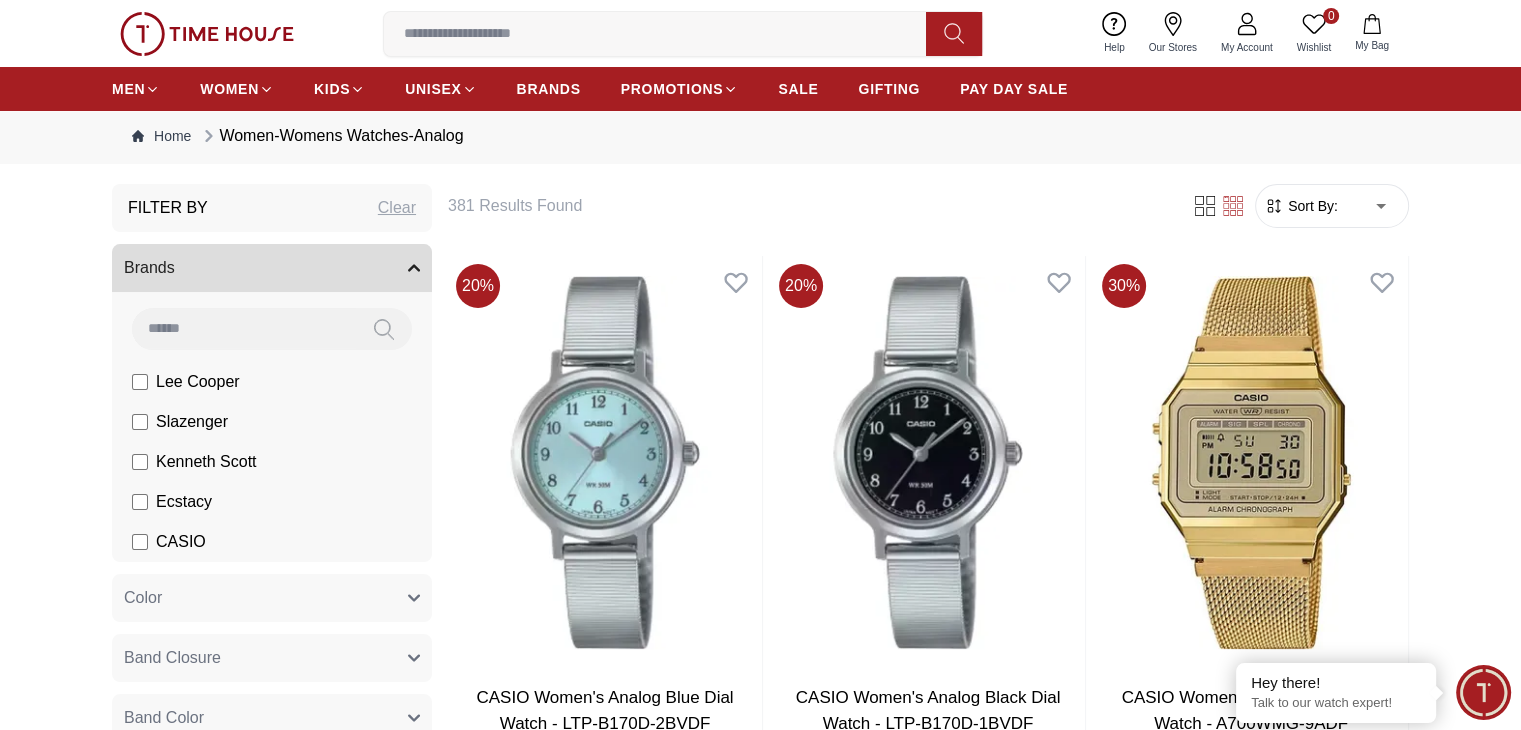 scroll, scrollTop: 0, scrollLeft: 0, axis: both 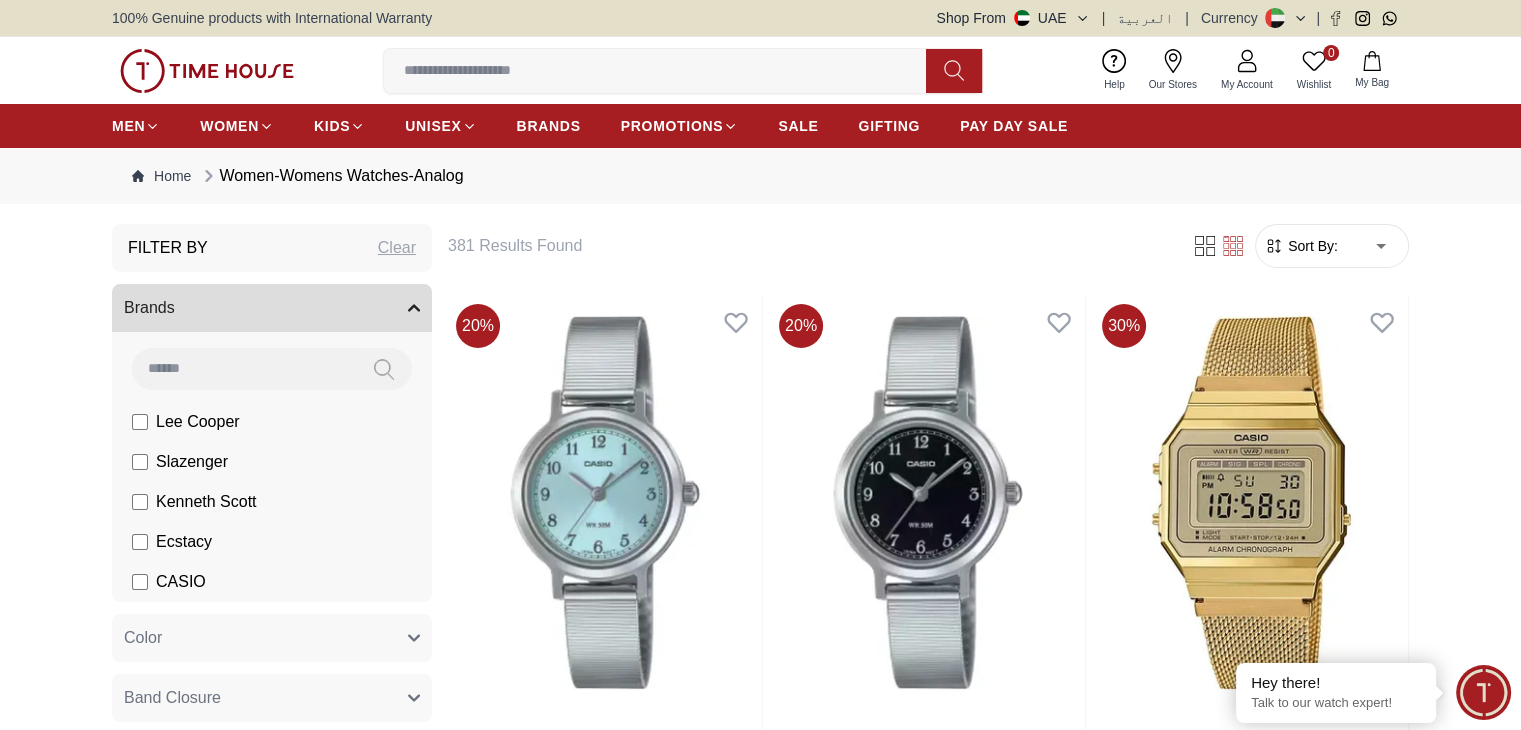 click on "100% Genuine products with International Warranty Shop From UAE | العربية |     Currency    | 0 Wishlist My Bag Help Our Stores My Account 0 Wishlist My Bag MEN WOMEN KIDS UNISEX BRANDS PROMOTIONS SALE GIFTING PAY DAY SALE Home Women-Womens Watches-Analog    Filter By Clear Brands Lee Cooper Slazenger Kenneth Scott Ecstacy CASIO Color Black Green Blue Red Dark Blue Silver Rose Gold Grey White Mop White White / Rose Gold Silver / Silver Silver / Gold Silver / Rose Gold Black / Black Black / Rose Gold Gold Yellow Dark Green Brown White / Silver Light Blue Black /Grey White Mop / Silver Blue / Rose Gold Pink Purple Black  / Rose Gold Blue / Blue Navy Blue Blue / Silver Champagne White / Gold Black  Ivory O.Green Peach Green / Silver MOP Light blue Dark green Light green Rose gold Silver / White / Rose Gold Black / Pink Beige Green Sunray  Rose Gold Sunray  Blue MOP Rose Gold MOP MOP / Rose Gold Green MOP Champagne MOP Pink MOP Black MOP Burgundy MOP White MOP Rose Gold Band Closure Clasp Green" at bounding box center [760, 2586] 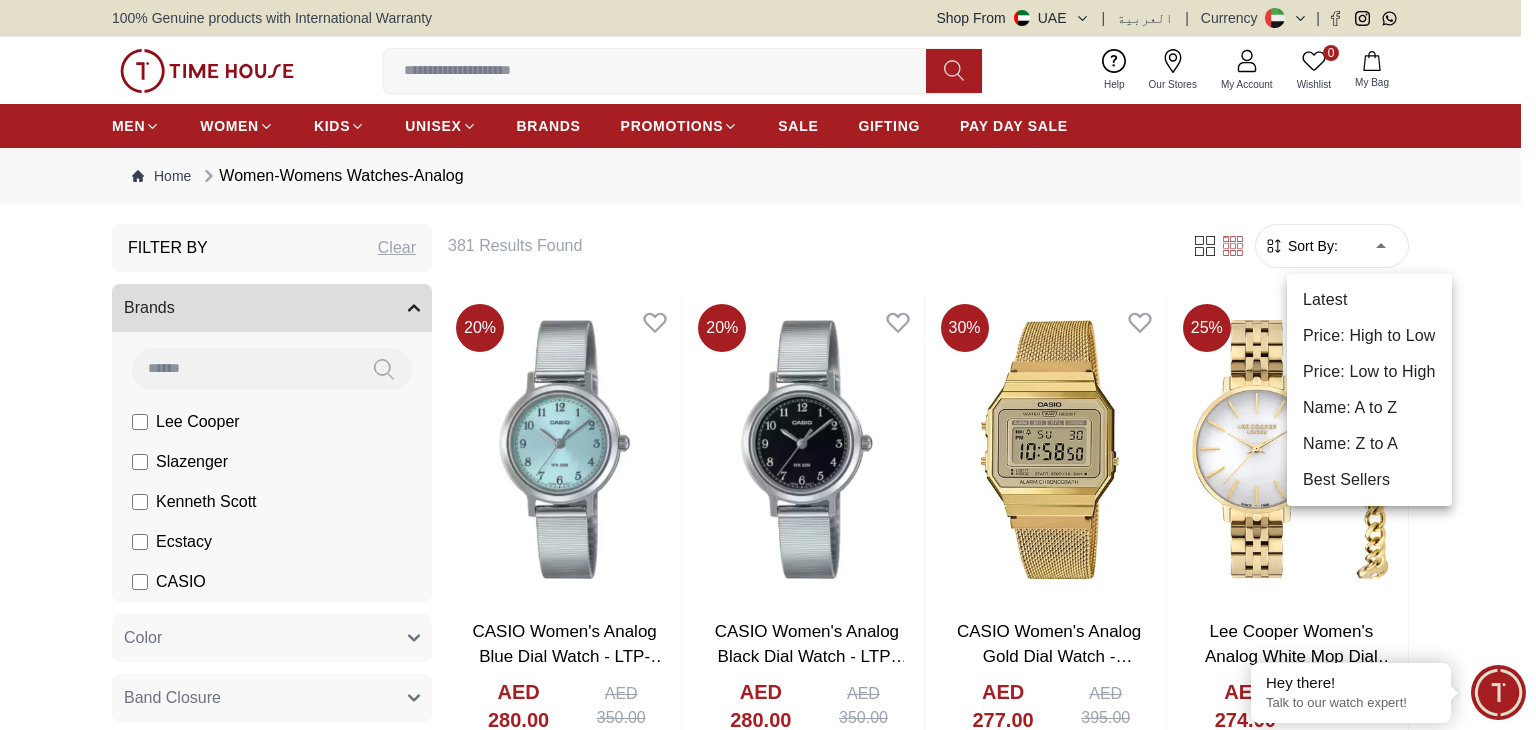 click on "Best Sellers" at bounding box center (1369, 480) 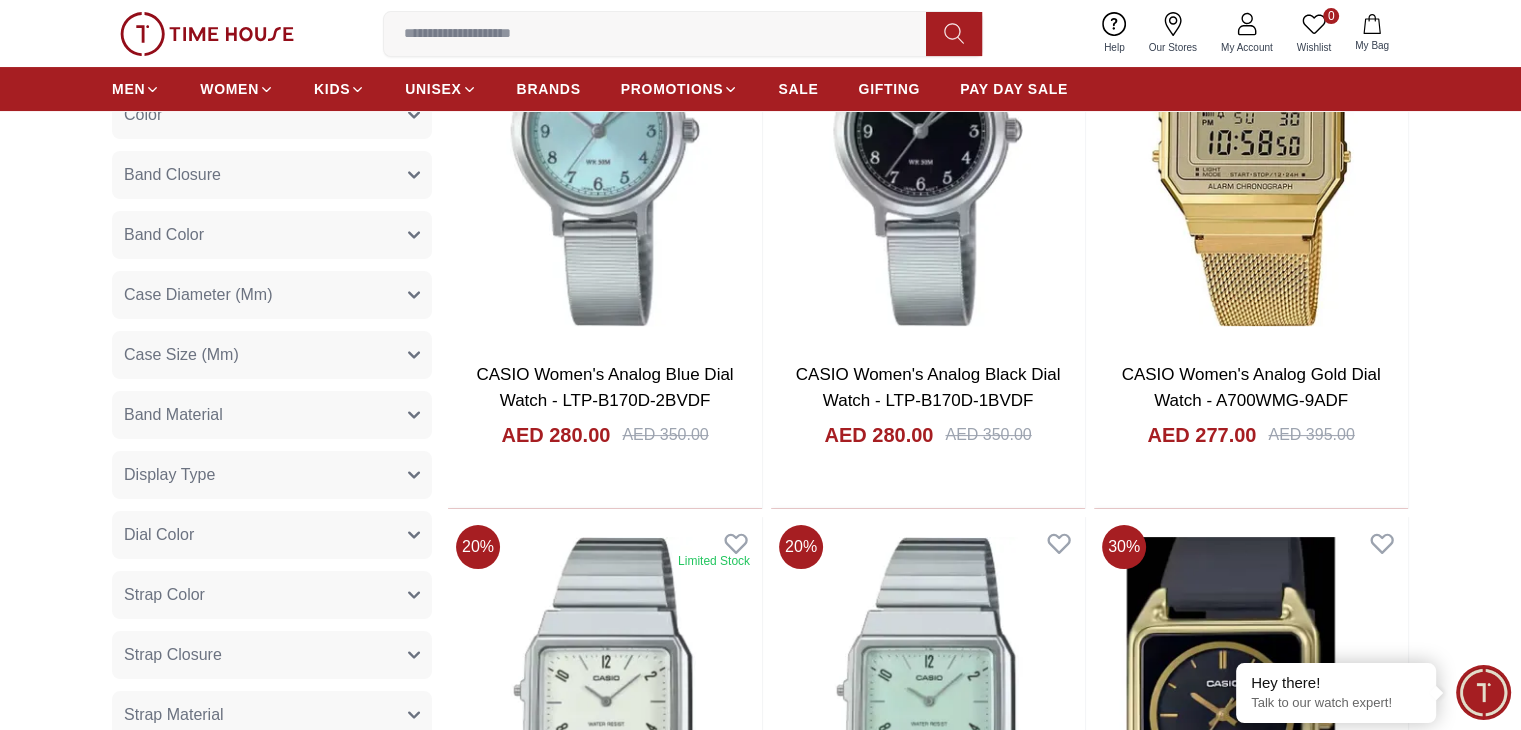 scroll, scrollTop: 0, scrollLeft: 0, axis: both 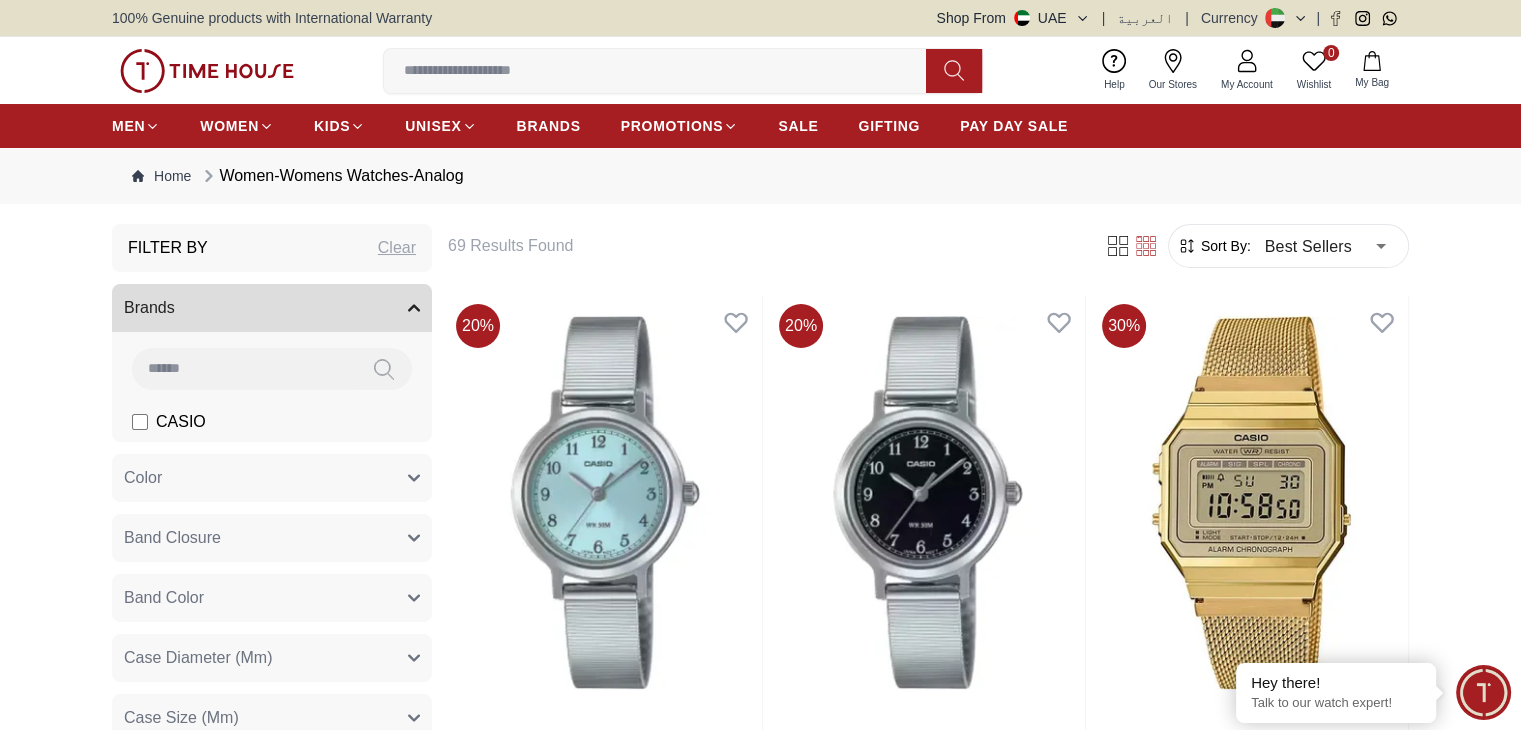click on "100% Genuine products with International Warranty Shop From UAE | العربية |     Currency    | 0 Wishlist My Bag Help Our Stores My Account 0 Wishlist My Bag MEN WOMEN KIDS UNISEX BRANDS PROMOTIONS SALE GIFTING PAY DAY SALE Home Women-Womens Watches-Analog    Filter By Clear Brands CASIO Color Black Green Blue Red Dark Blue Silver Rose Gold Grey White Mop White White / Rose Gold Silver / Silver Silver / Gold Silver / Rose Gold Black / Black Black / Rose Gold Gold Yellow Dark Green Brown White / Silver Light Blue Black /Grey White Mop / Silver Blue / Rose Gold Pink Purple Black  / Rose Gold Blue / Blue Navy Blue Blue / Silver Champagne White / Gold Black  Ivory O.Green Peach Green / Silver MOP Light blue Dark green Light green Rose gold Silver / White / Rose Gold Black / Pink Beige Green Sunray  Rose Gold Sunray  Blue MOP Rose Gold MOP MOP / Rose Gold Green MOP Champagne MOP Pink MOP Black MOP Burgundy MOP White MOP Rose Gold Band Closure Clasp Buckle Tang Buckle Standard Clasp Sliding Clasp" at bounding box center [760, 2586] 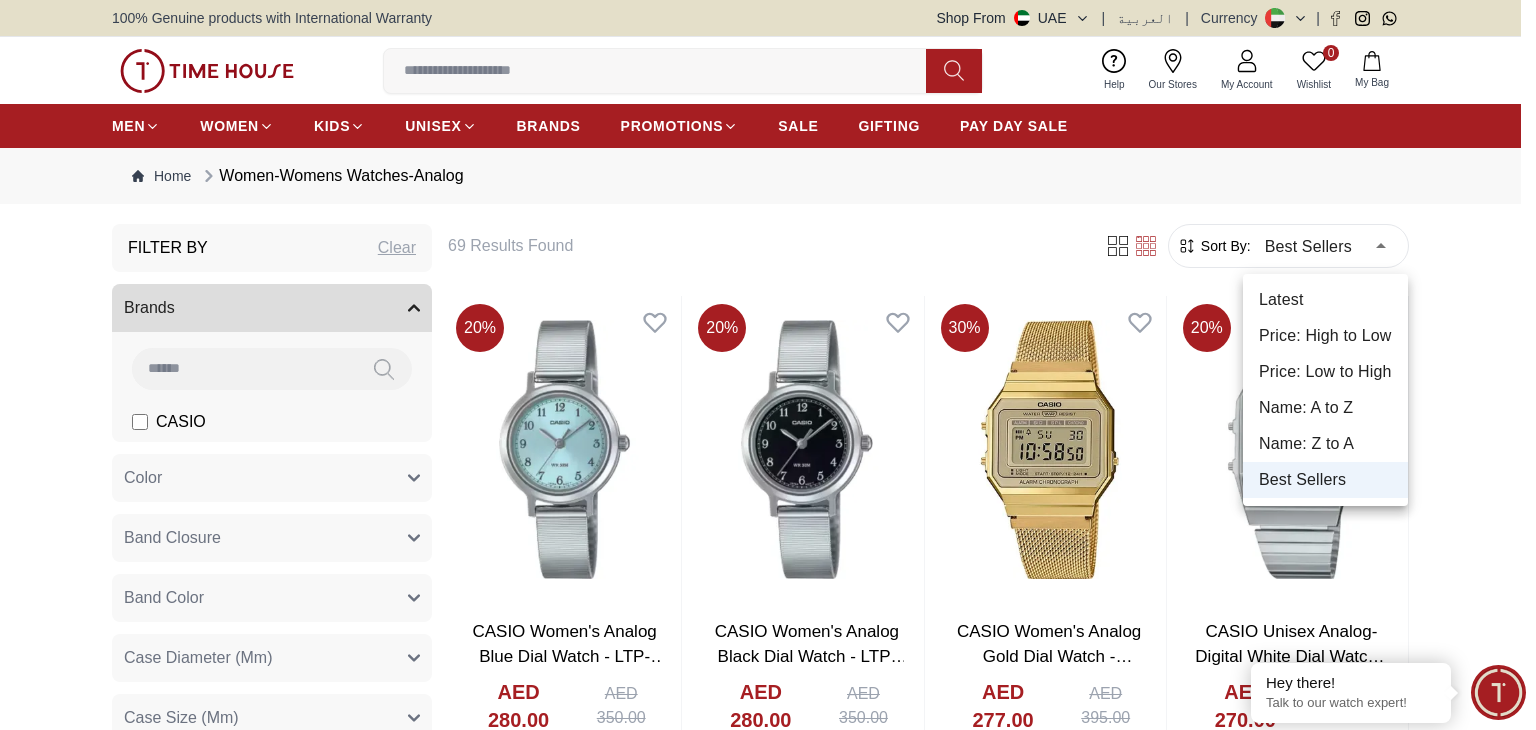 drag, startPoint x: 1282, startPoint y: 301, endPoint x: 1284, endPoint y: 337, distance: 36.05551 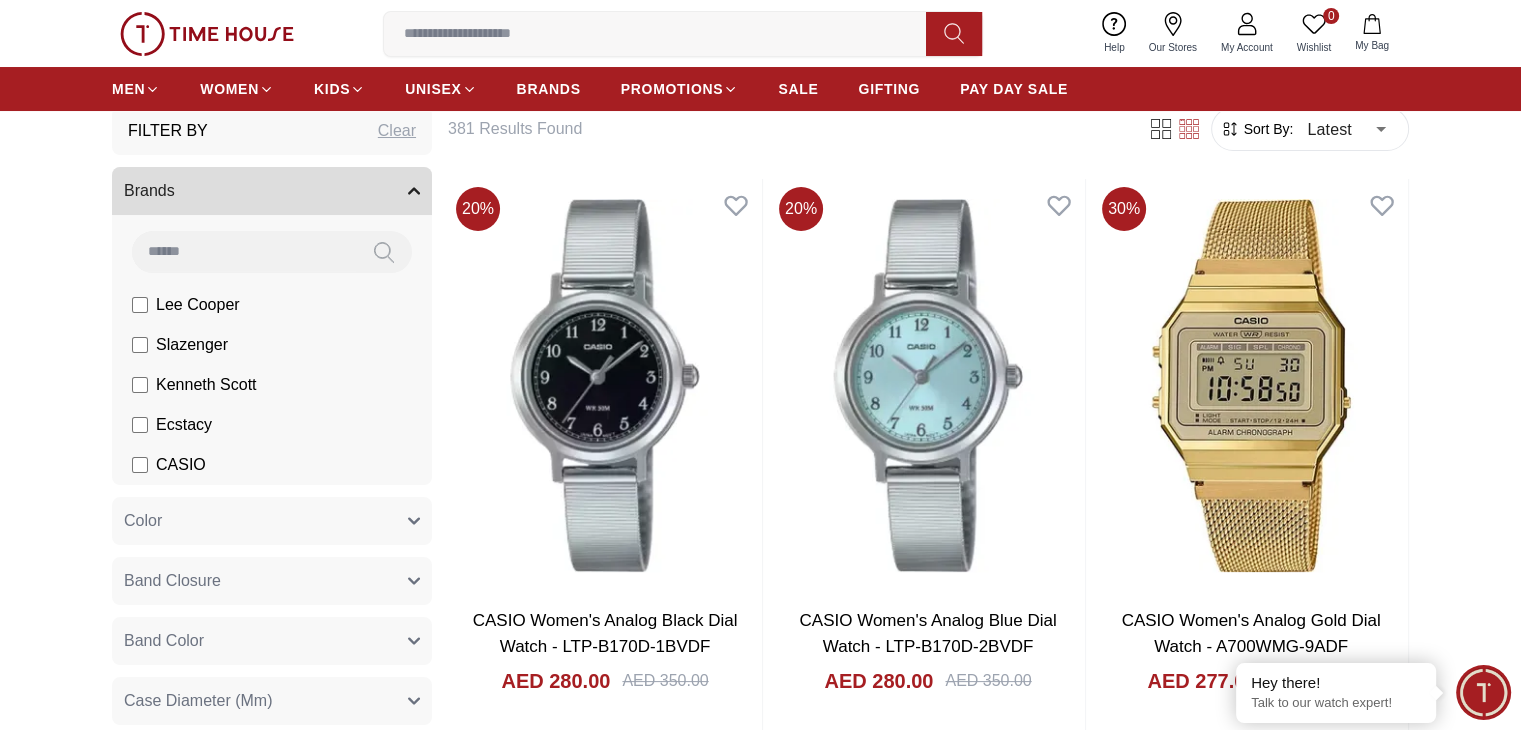 scroll, scrollTop: 100, scrollLeft: 0, axis: vertical 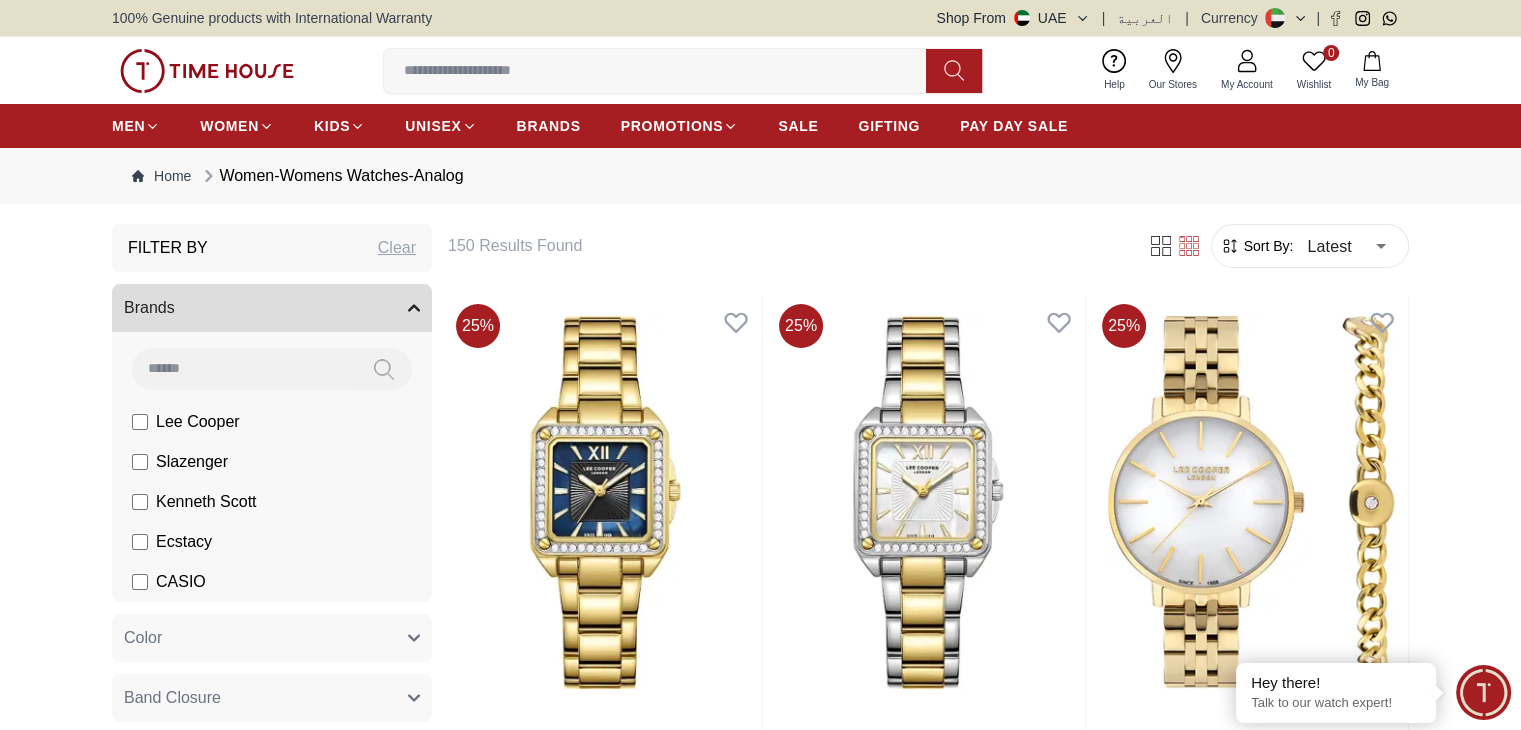 click on "100% Genuine products with International Warranty Shop From UAE | العربية |     Currency    | 0 Wishlist My Bag Help Our Stores My Account 0 Wishlist My Bag MEN WOMEN KIDS UNISEX BRANDS PROMOTIONS SALE GIFTING PAY DAY SALE Home Women-Womens Watches-Analog    Filter By Clear Brands Lee Cooper Slazenger Kenneth Scott Ecstacy CASIO Color Black Green Blue Red Dark Blue Silver Rose Gold Grey White Mop White White / Rose Gold Silver / Silver Silver / Gold Silver / Rose Gold Black / Black Black / Rose Gold Gold Yellow Dark Green Brown White / Silver Light Blue Black /Grey White Mop / Silver Blue / Rose Gold Pink Purple Black  / Rose Gold Blue / Blue Navy Blue Blue / Silver Champagne White / Gold Black  Ivory O.Green Peach Green / Silver MOP Light blue Dark green Light green Rose gold Silver / White / Rose Gold Black / Pink Beige Green Sunray  Rose Gold Sunray  Blue MOP Rose Gold MOP MOP / Rose Gold Green MOP Champagne MOP Pink MOP Black MOP Burgundy MOP White MOP Rose Gold Band Closure Clasp Green" at bounding box center [760, 2586] 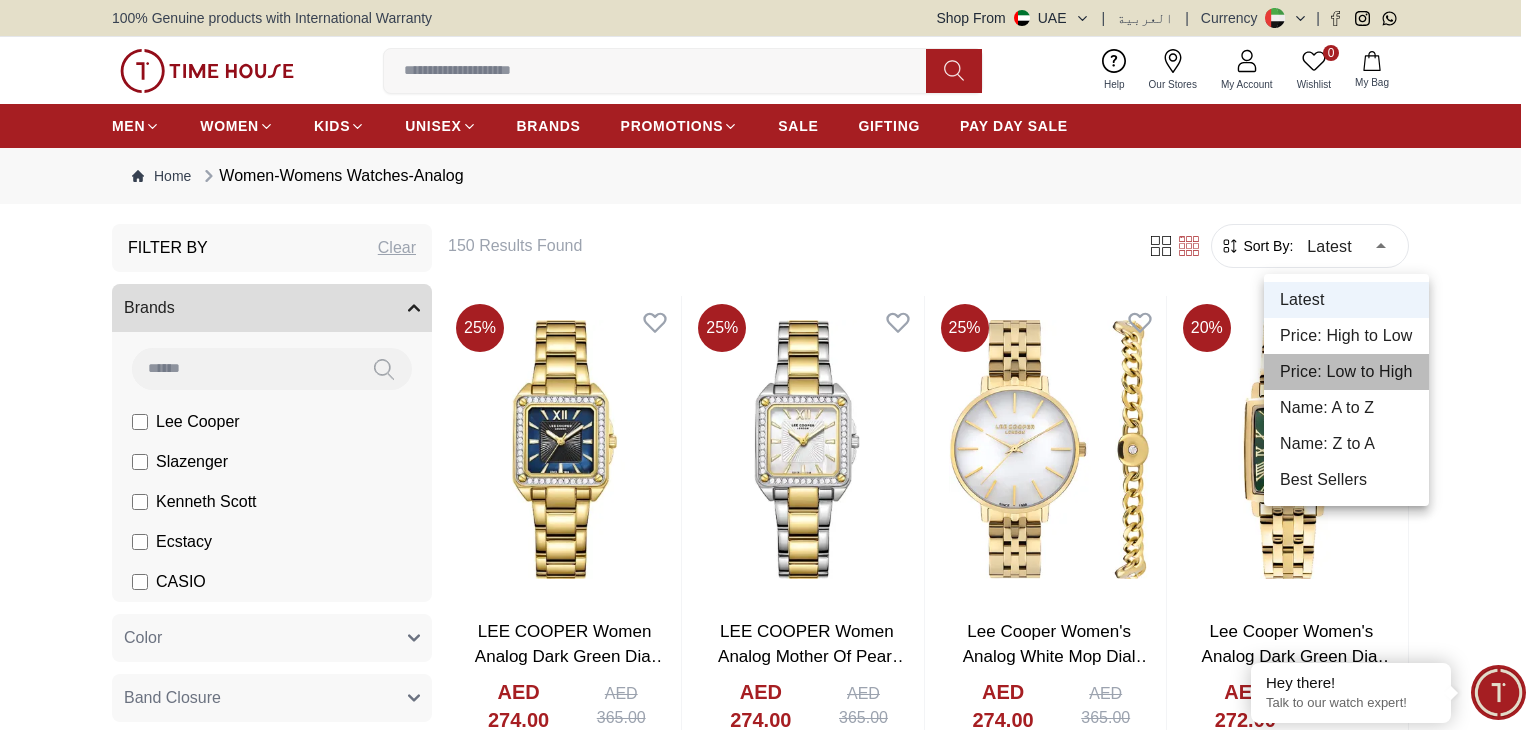 drag, startPoint x: 1313, startPoint y: 369, endPoint x: 1298, endPoint y: 383, distance: 20.518284 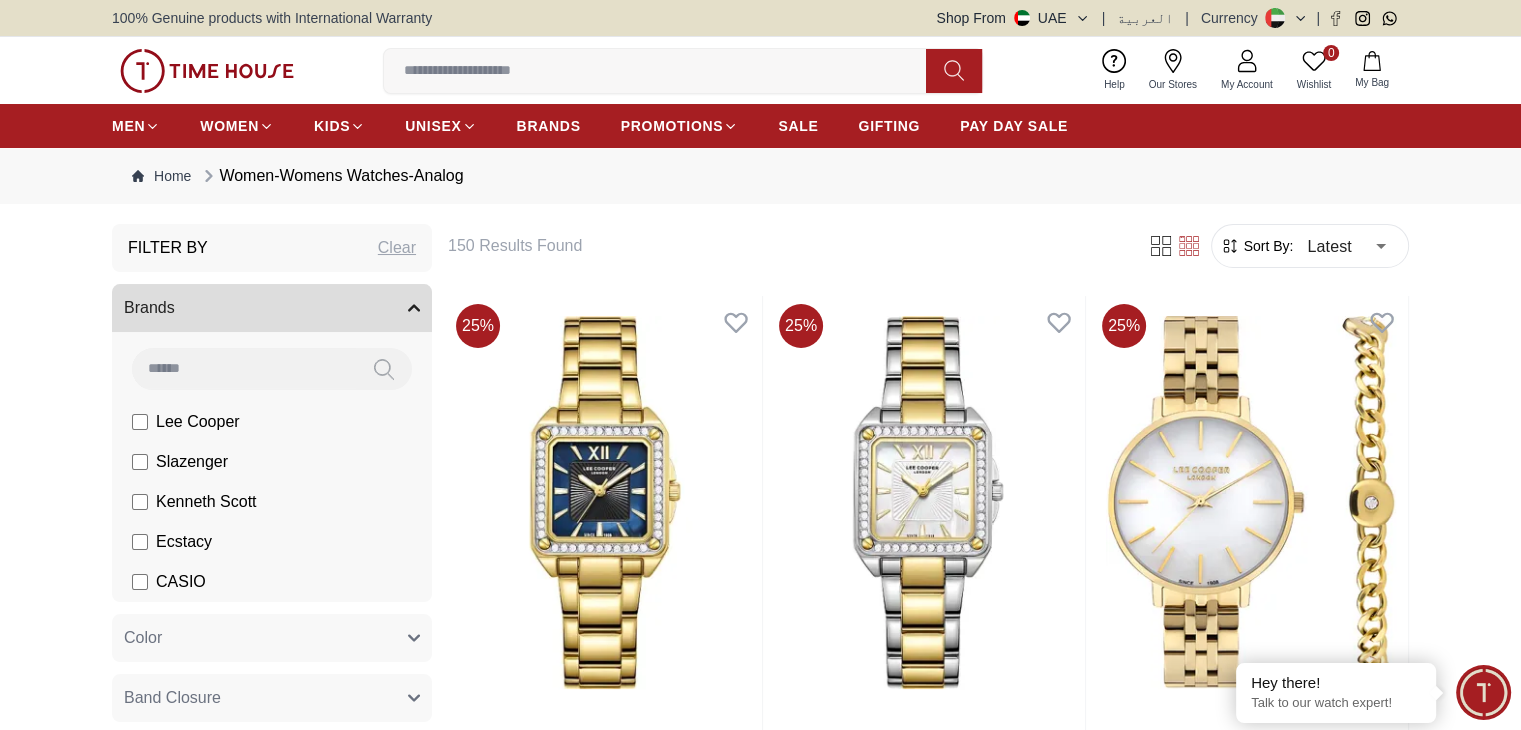 type on "*" 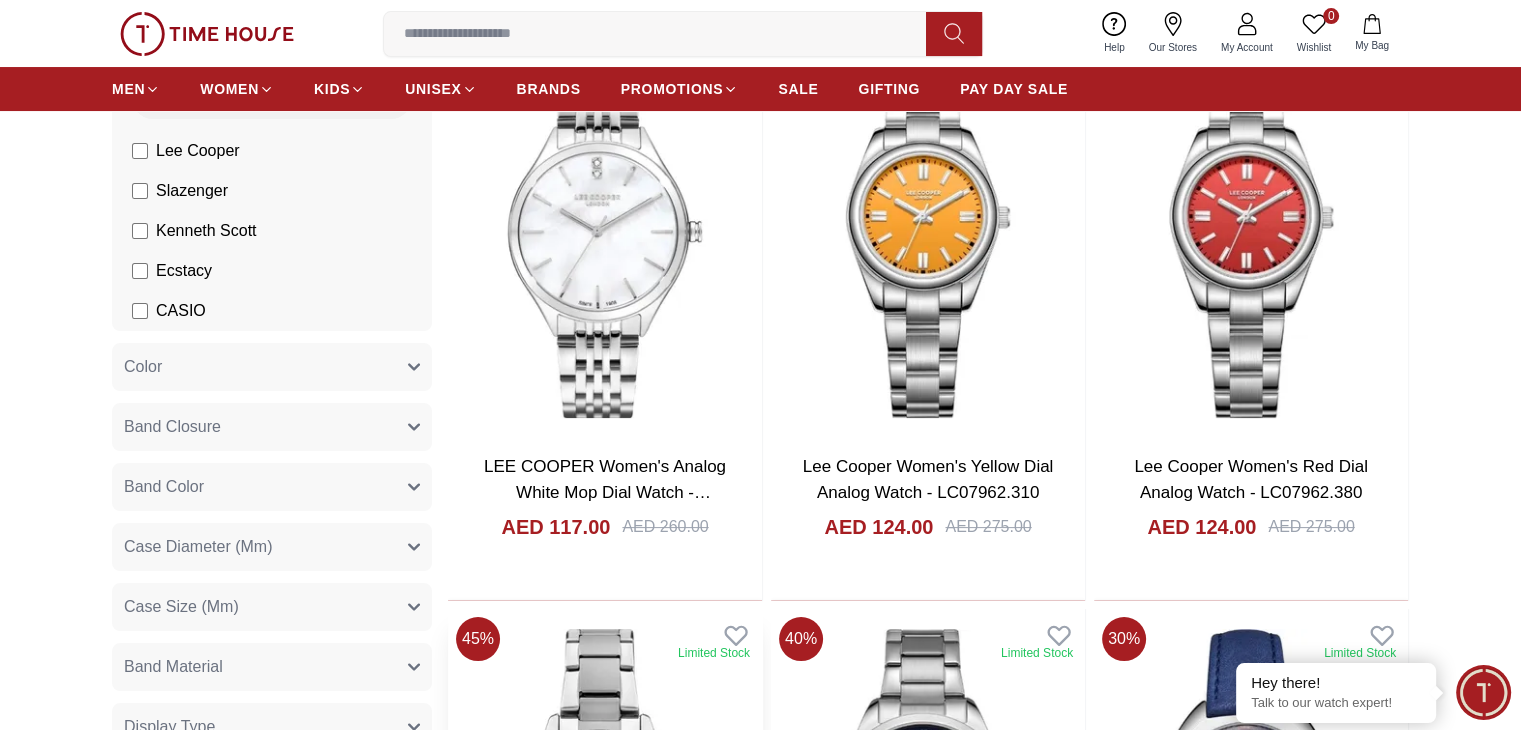 scroll, scrollTop: 500, scrollLeft: 0, axis: vertical 